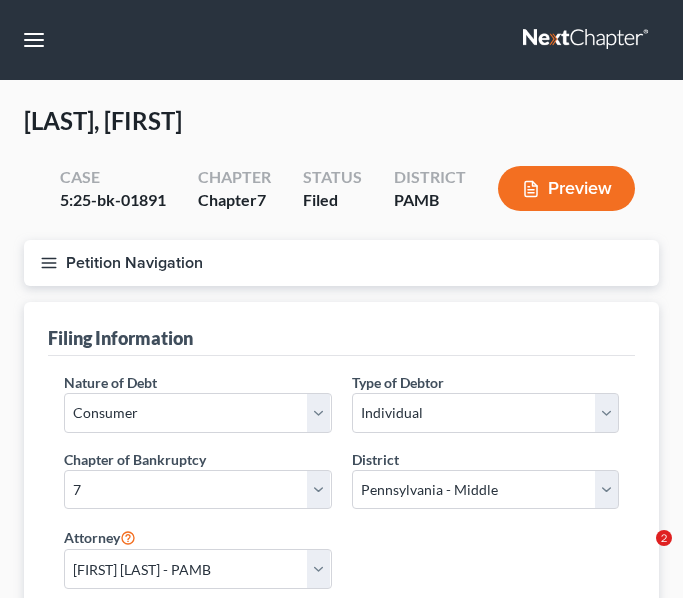 select on "1" 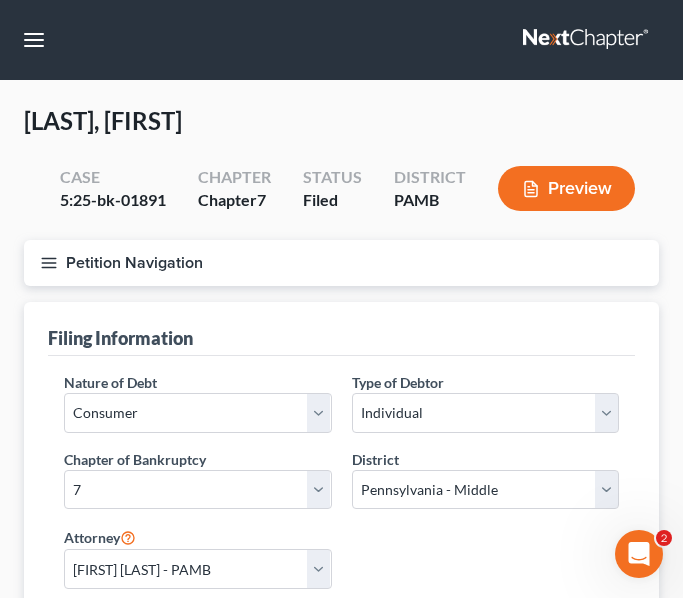 scroll, scrollTop: 0, scrollLeft: 0, axis: both 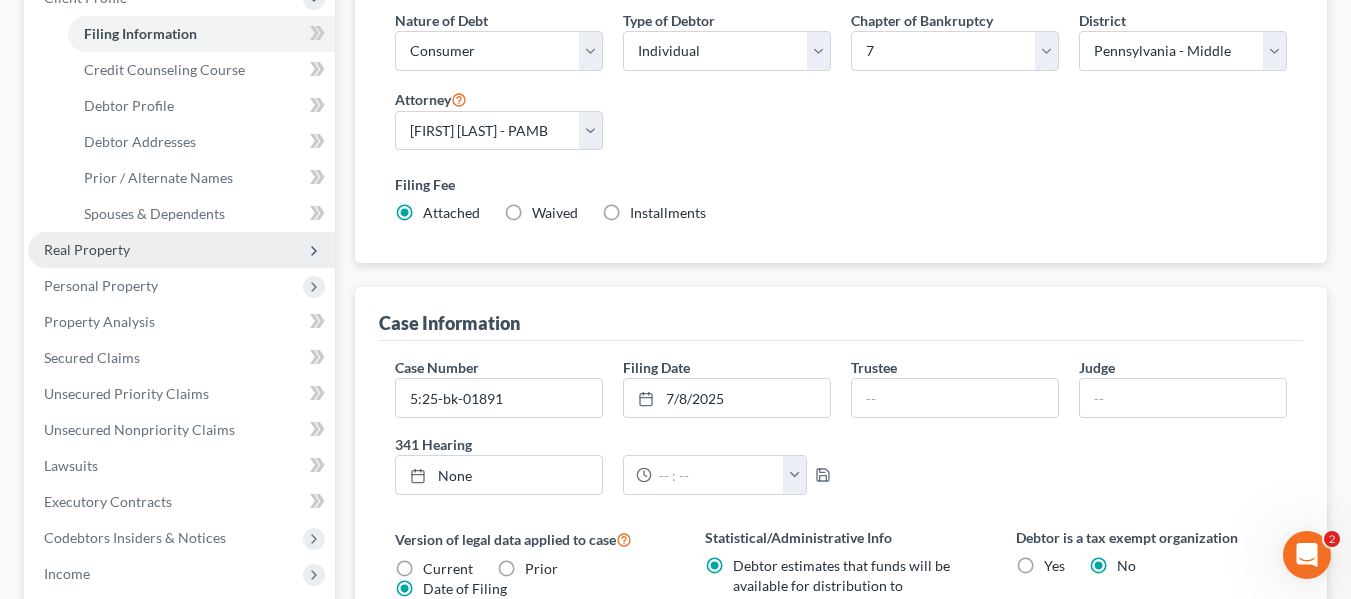 click on "Real Property" at bounding box center [87, 249] 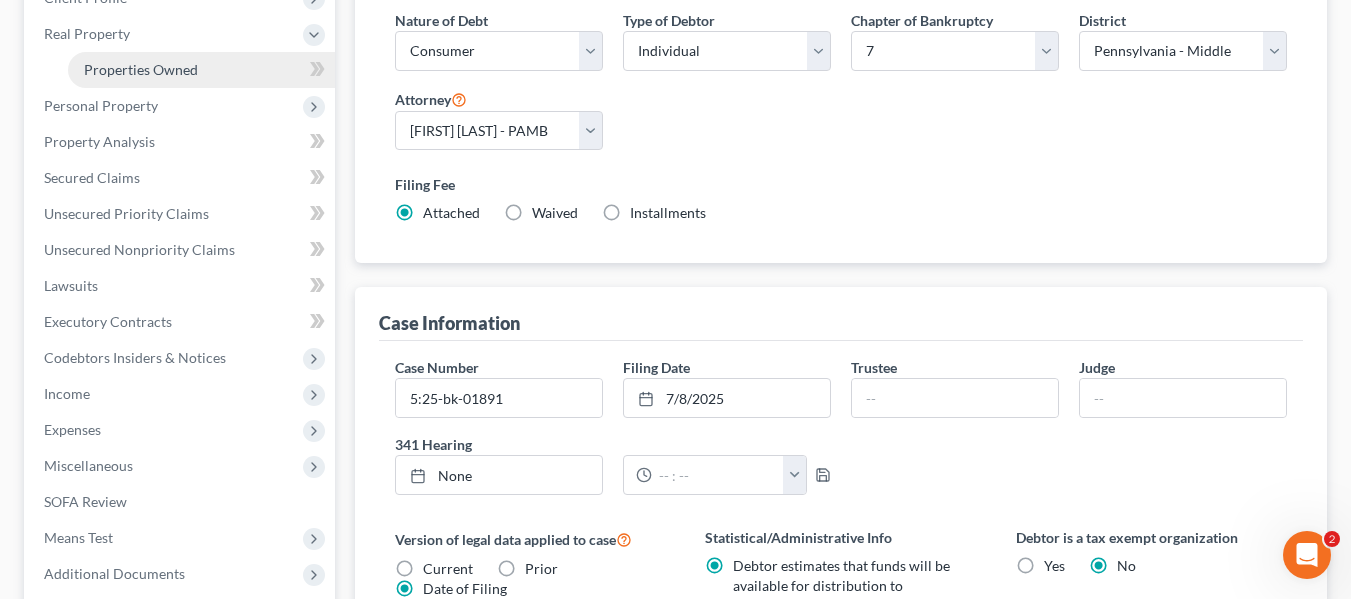 click on "Properties Owned" at bounding box center [141, 69] 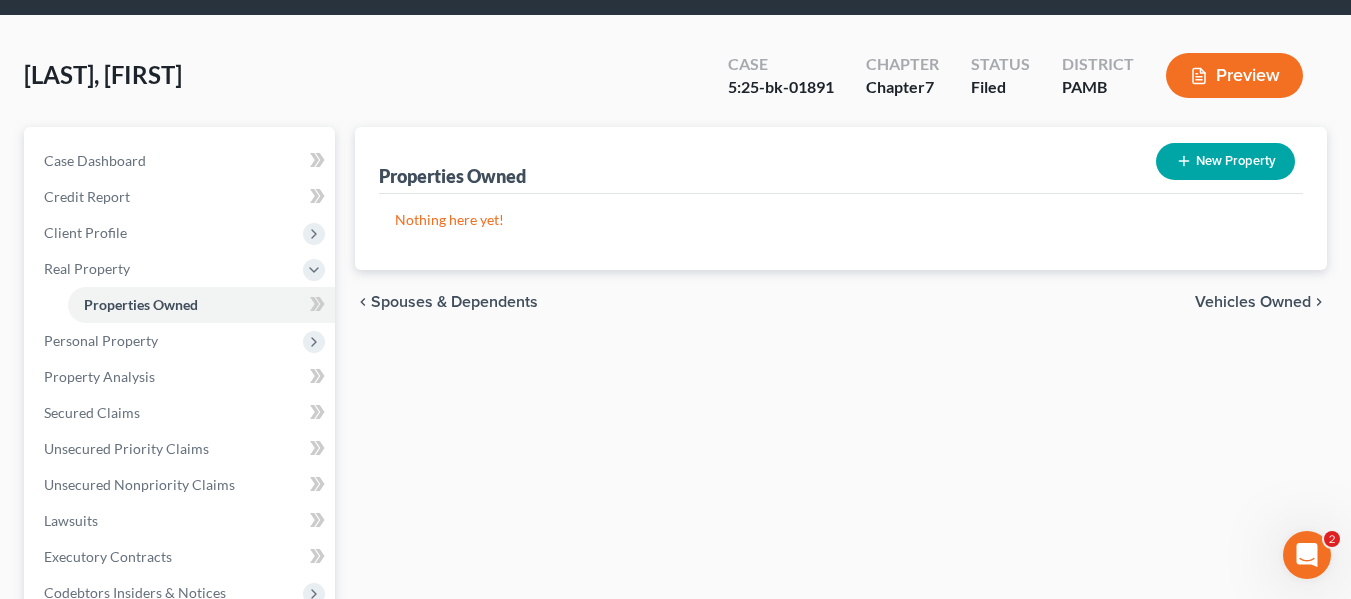 scroll, scrollTop: 100, scrollLeft: 0, axis: vertical 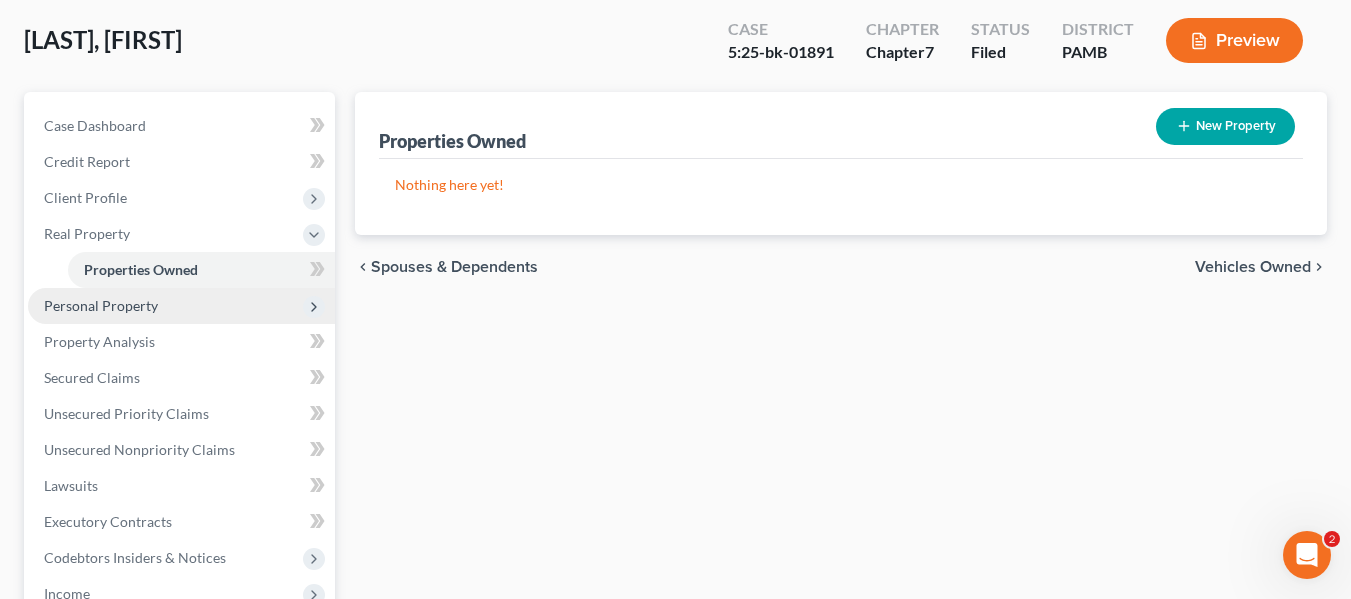 click on "Personal Property" at bounding box center [181, 306] 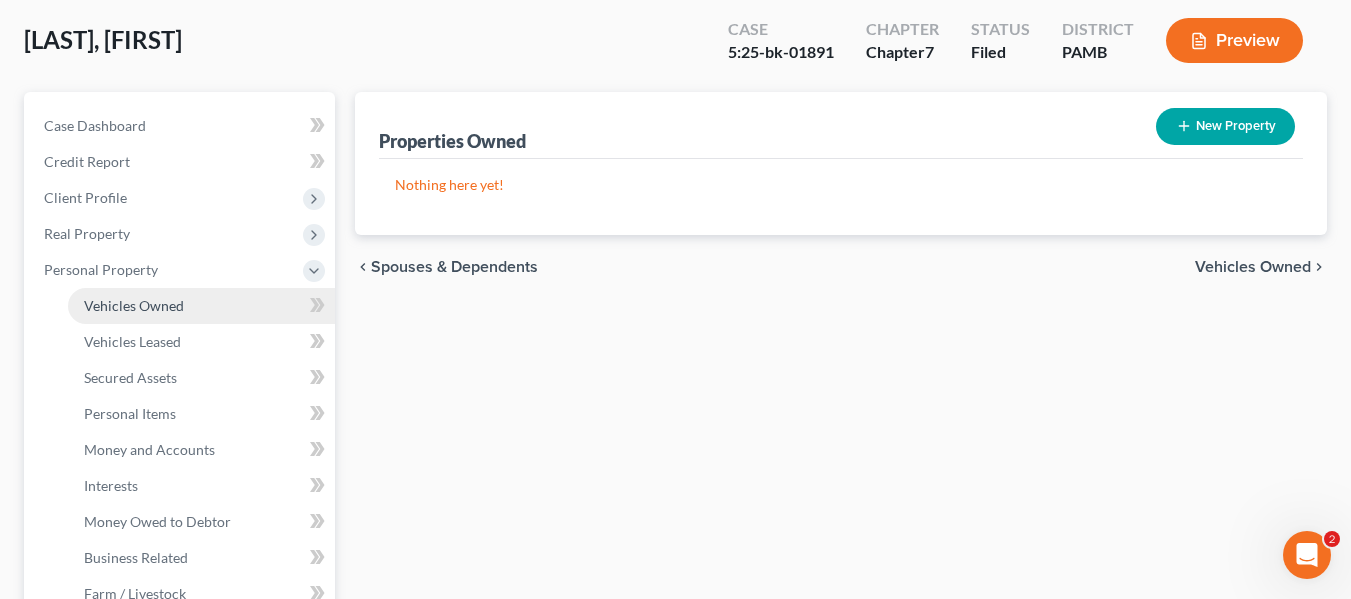 click on "Vehicles Owned" at bounding box center [201, 306] 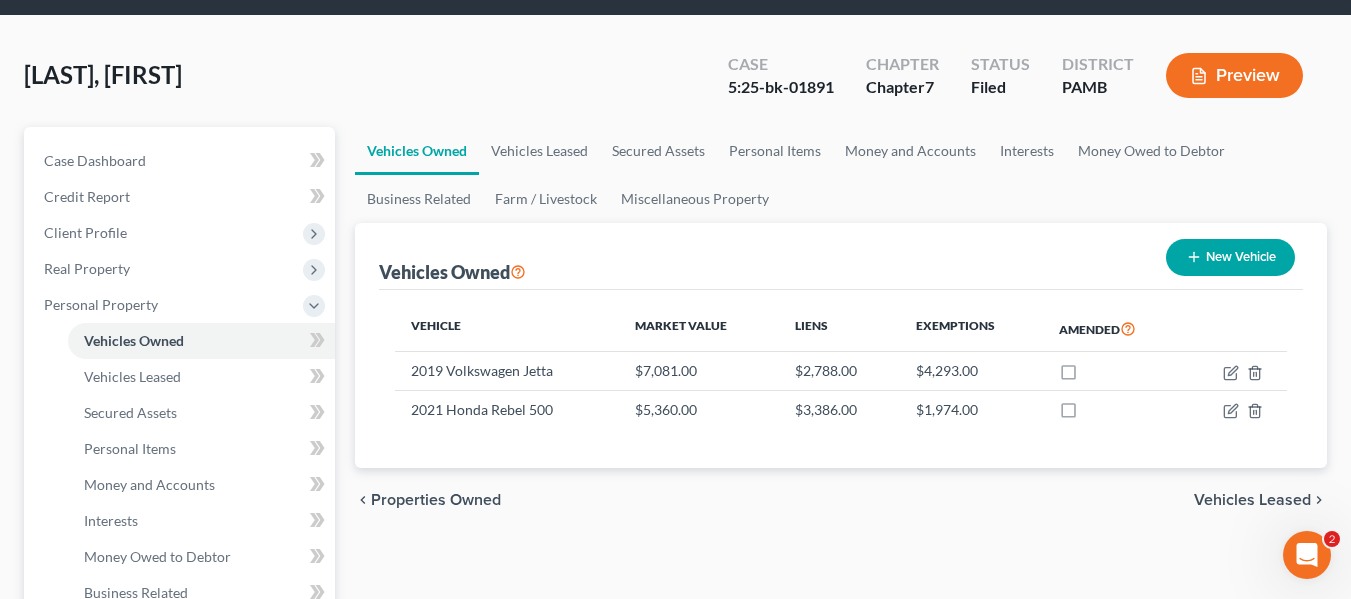 scroll, scrollTop: 100, scrollLeft: 0, axis: vertical 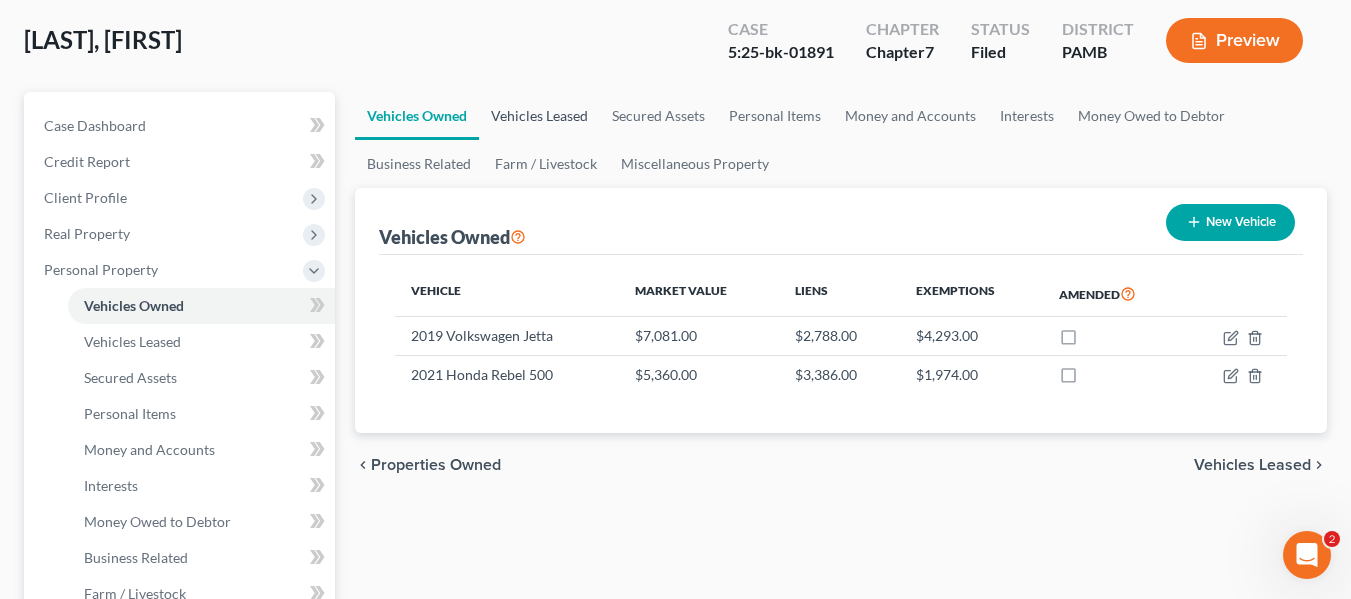 click on "Vehicles Leased" at bounding box center [539, 116] 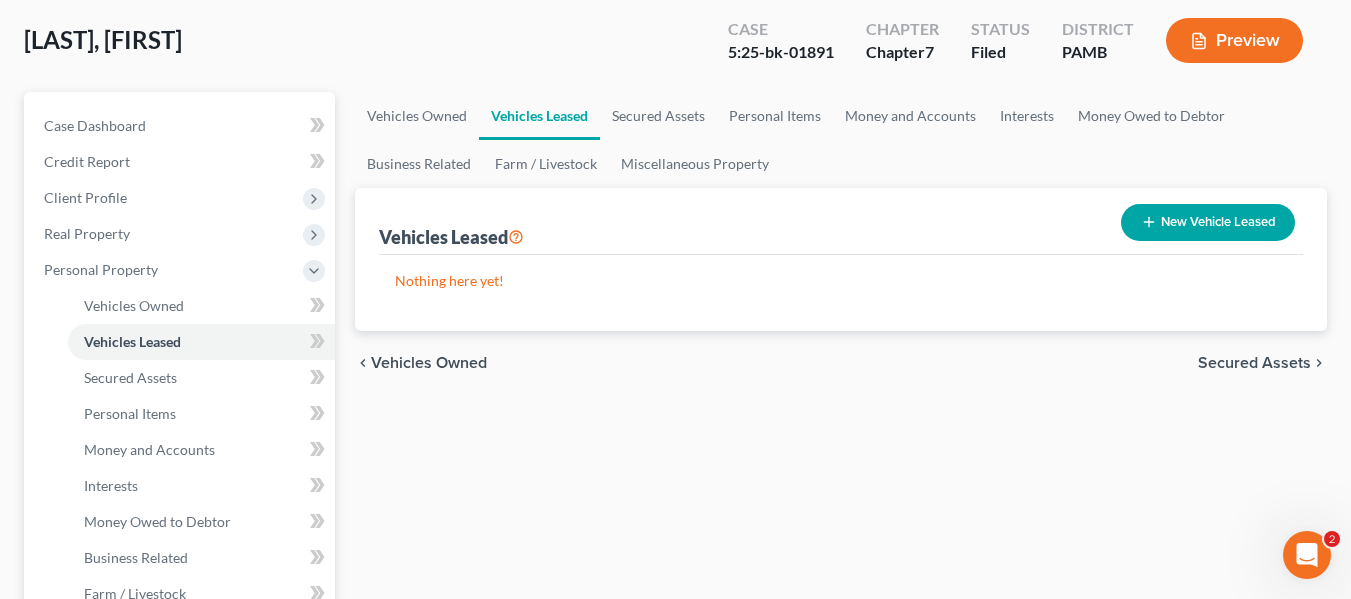 scroll, scrollTop: 0, scrollLeft: 0, axis: both 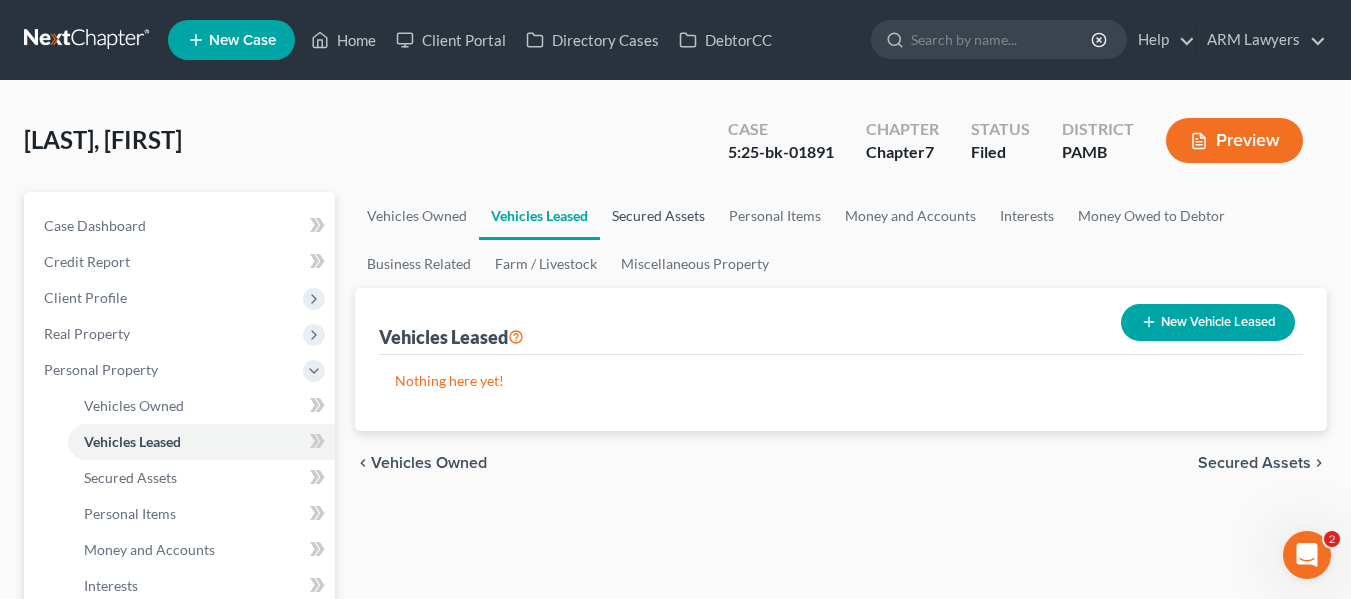 click on "Secured Assets" at bounding box center (658, 216) 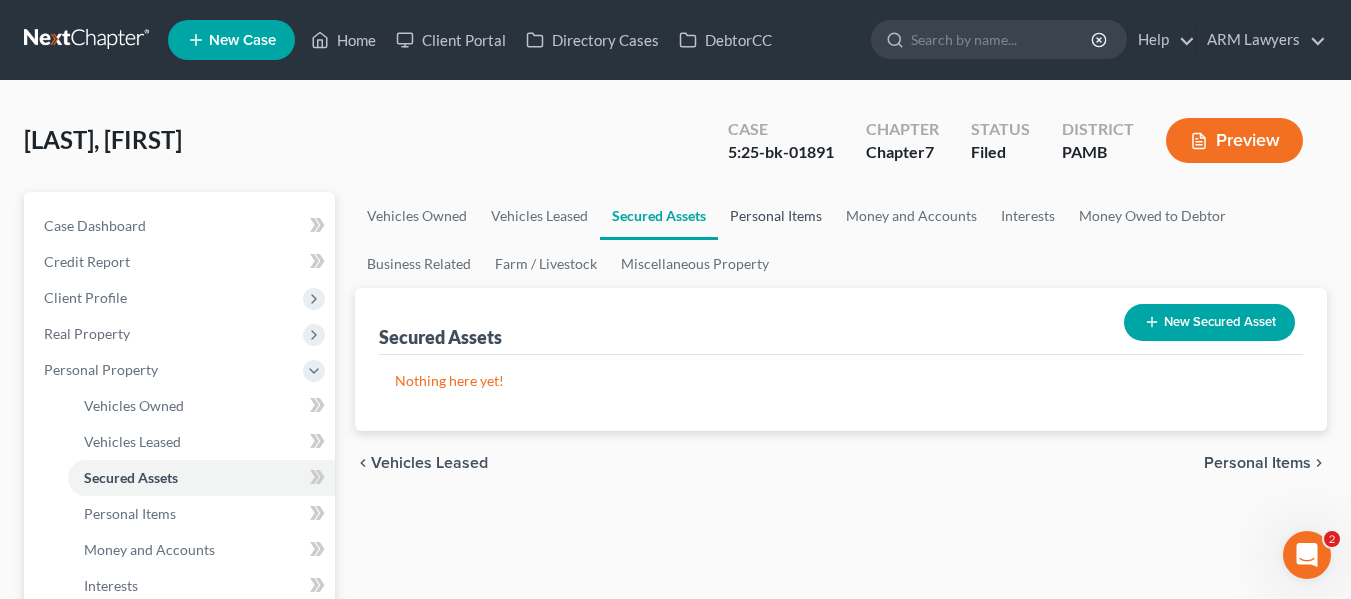 click on "Personal Items" at bounding box center [776, 216] 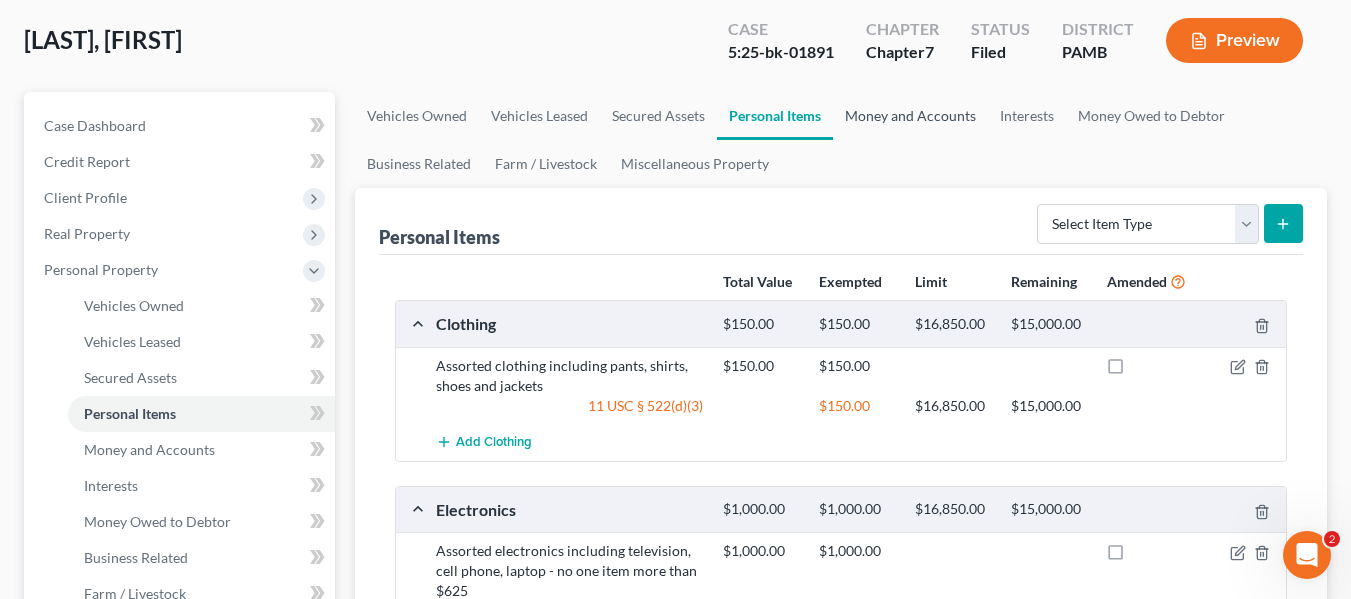 click on "Money and Accounts" at bounding box center [910, 116] 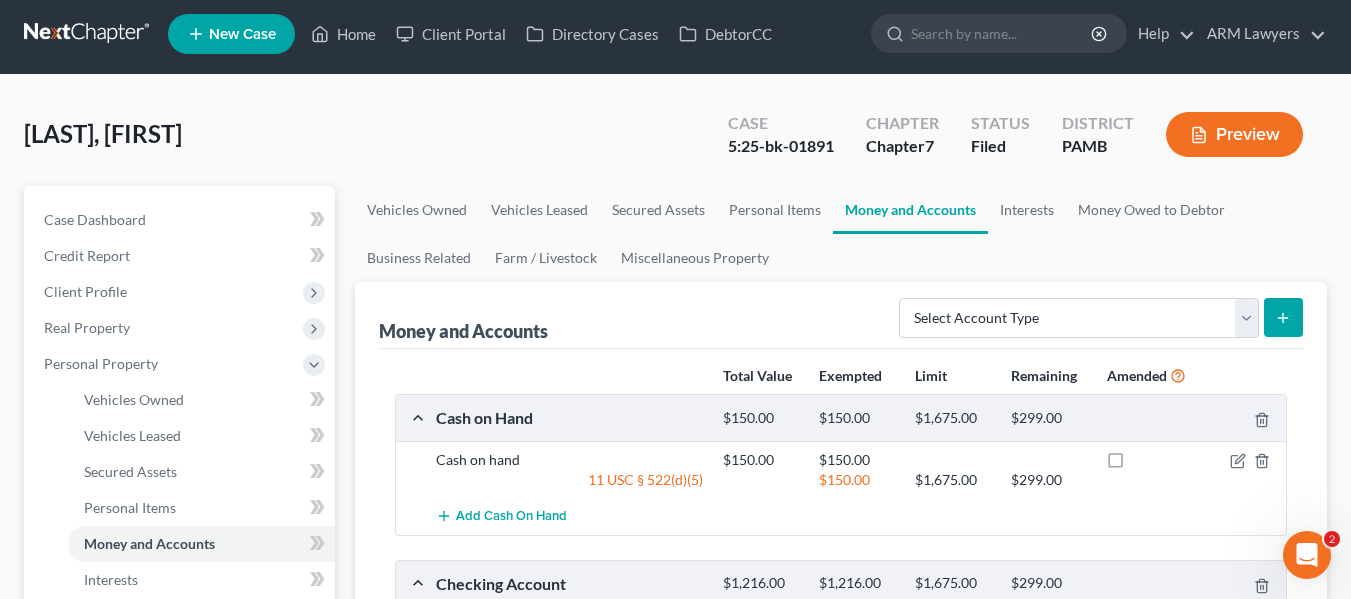 scroll, scrollTop: 100, scrollLeft: 0, axis: vertical 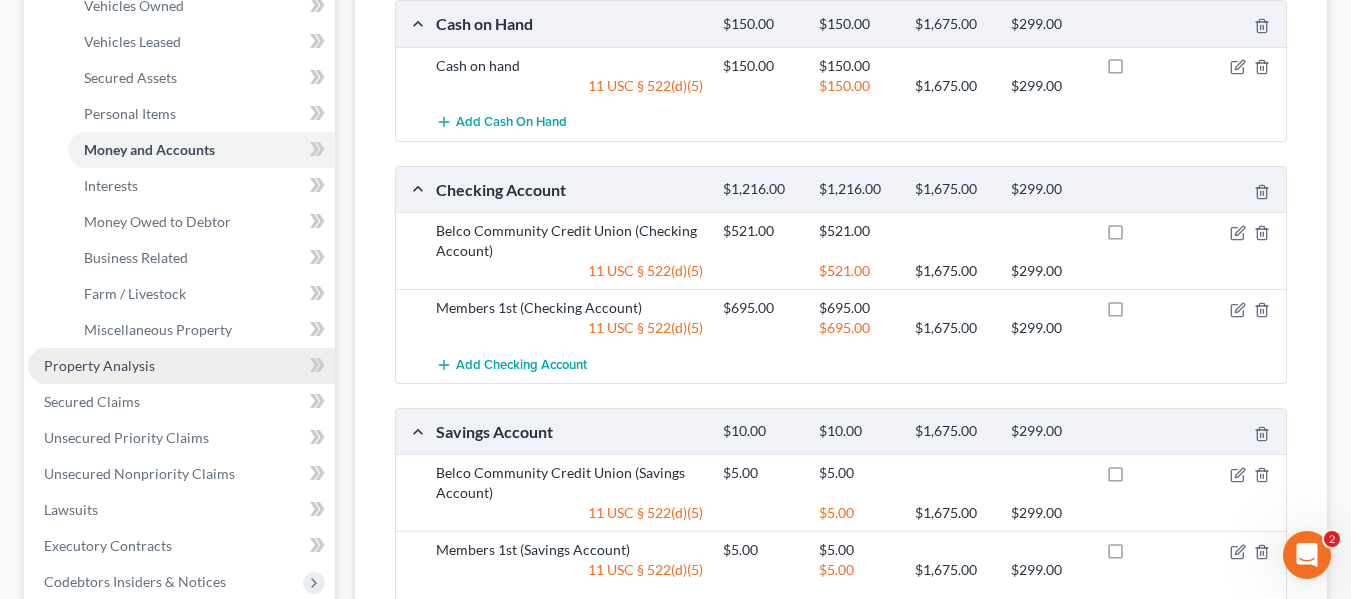 click on "Property Analysis" at bounding box center (99, 365) 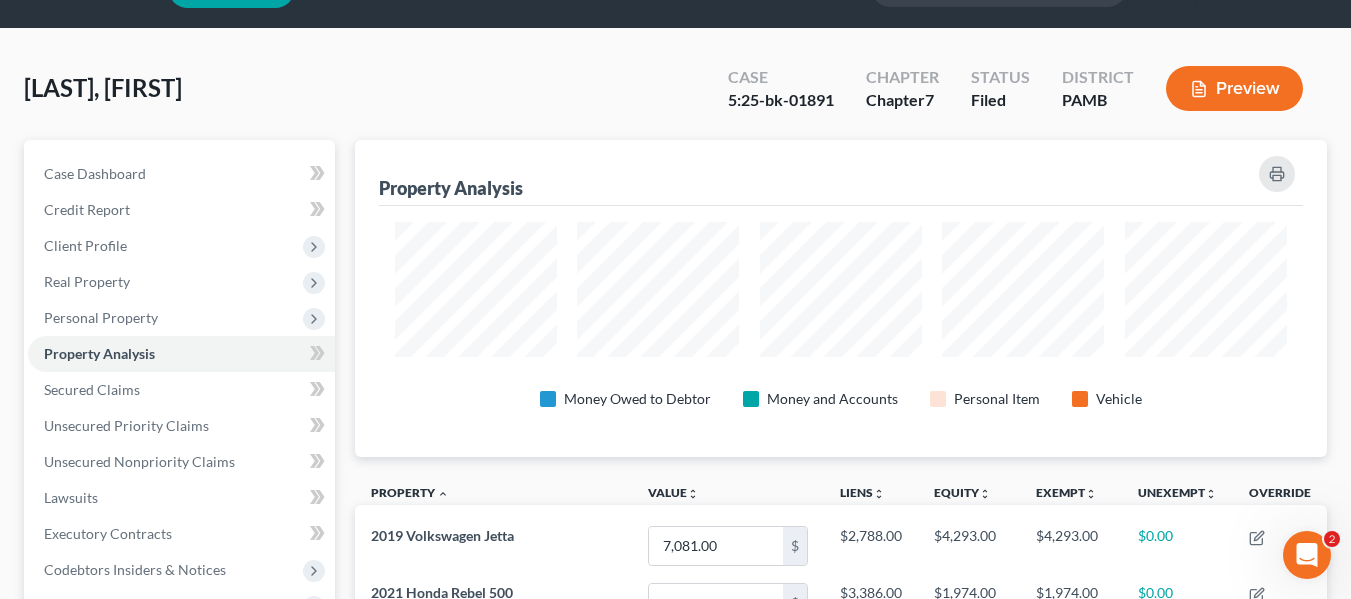 scroll, scrollTop: 0, scrollLeft: 0, axis: both 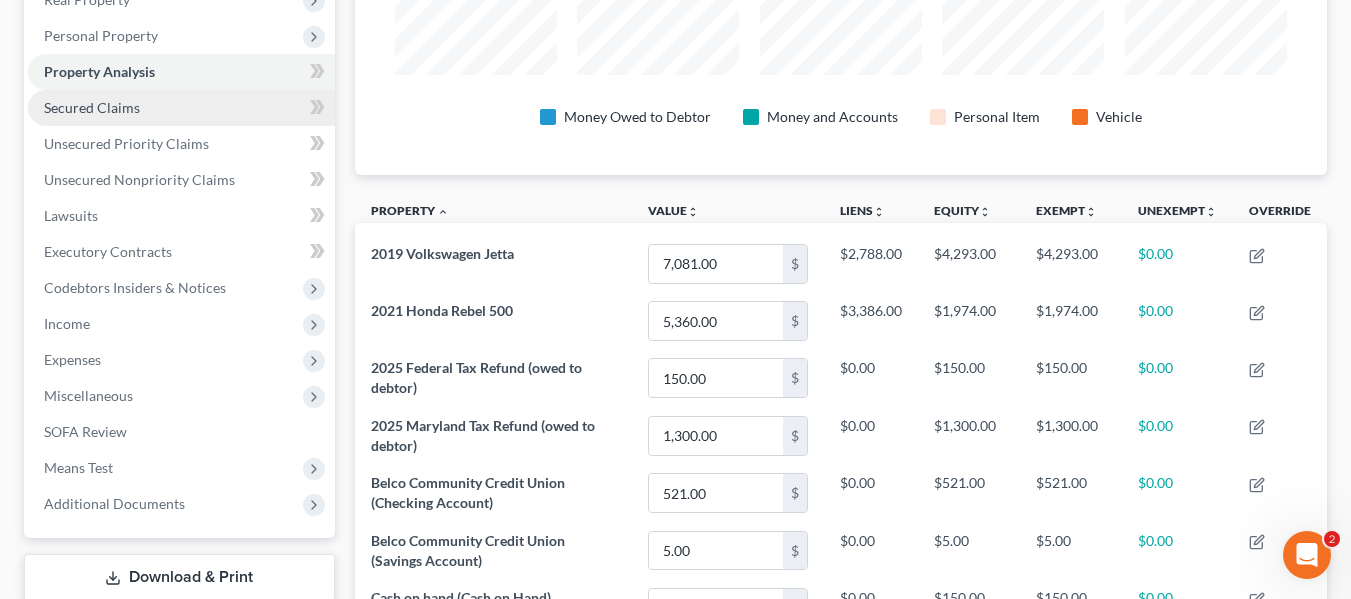 click on "Secured Claims" at bounding box center [92, 107] 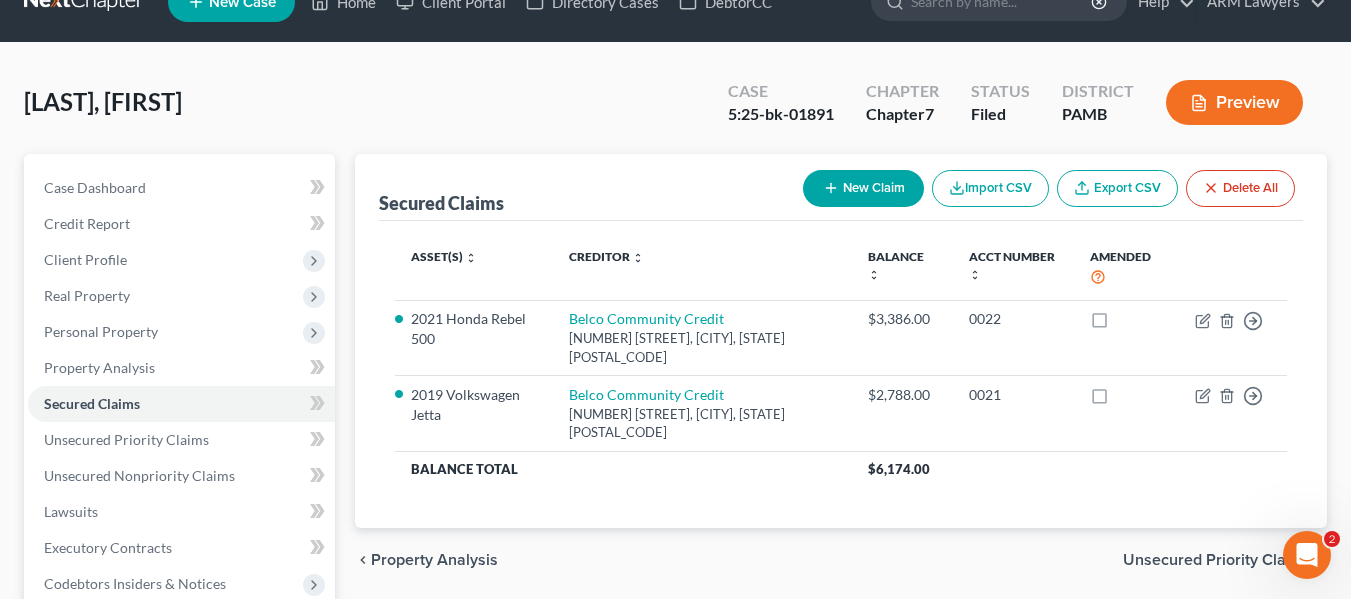 scroll, scrollTop: 0, scrollLeft: 0, axis: both 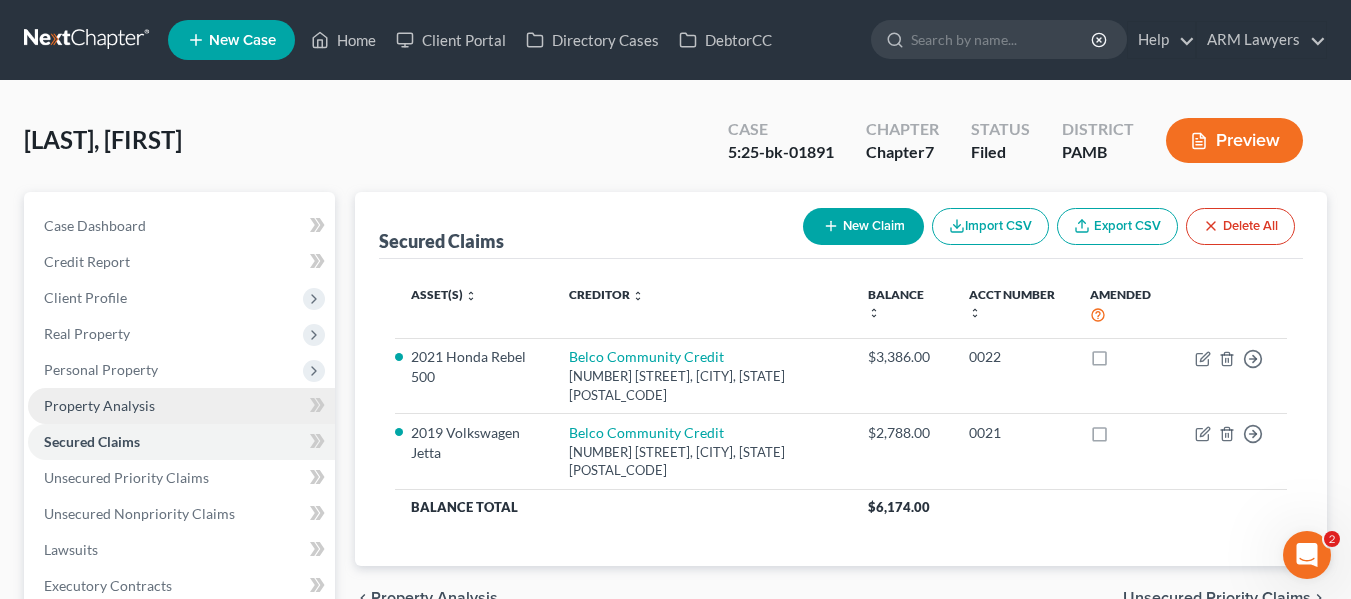 click on "Property Analysis" at bounding box center [99, 405] 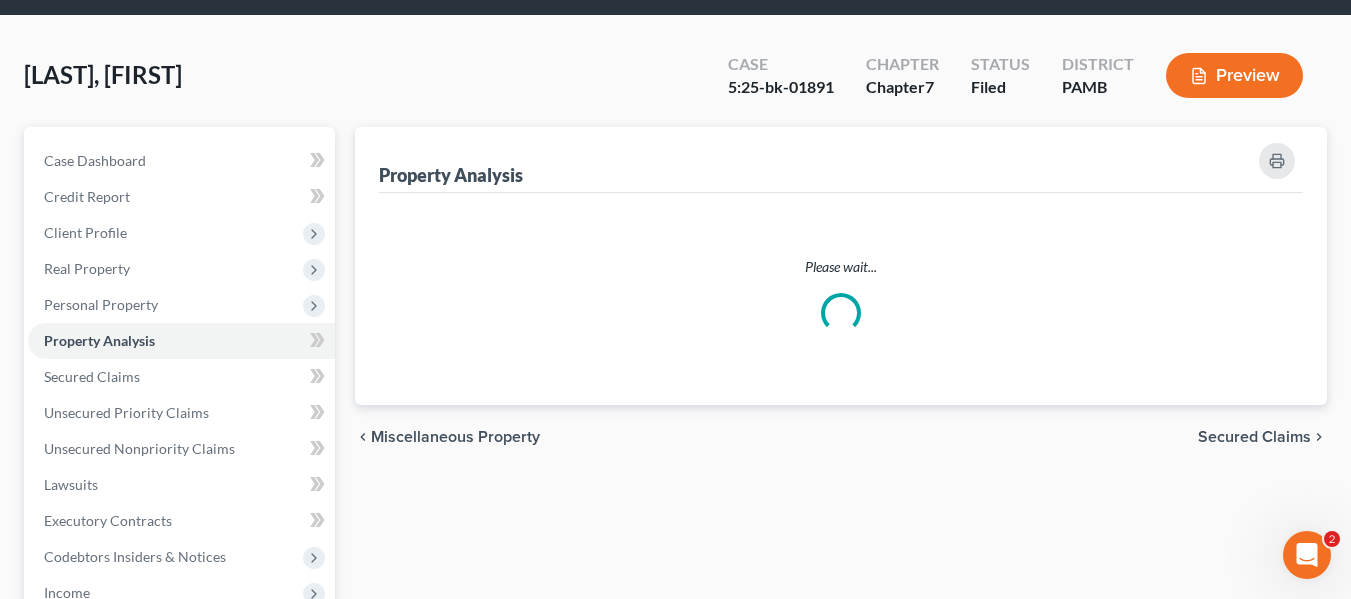 scroll, scrollTop: 200, scrollLeft: 0, axis: vertical 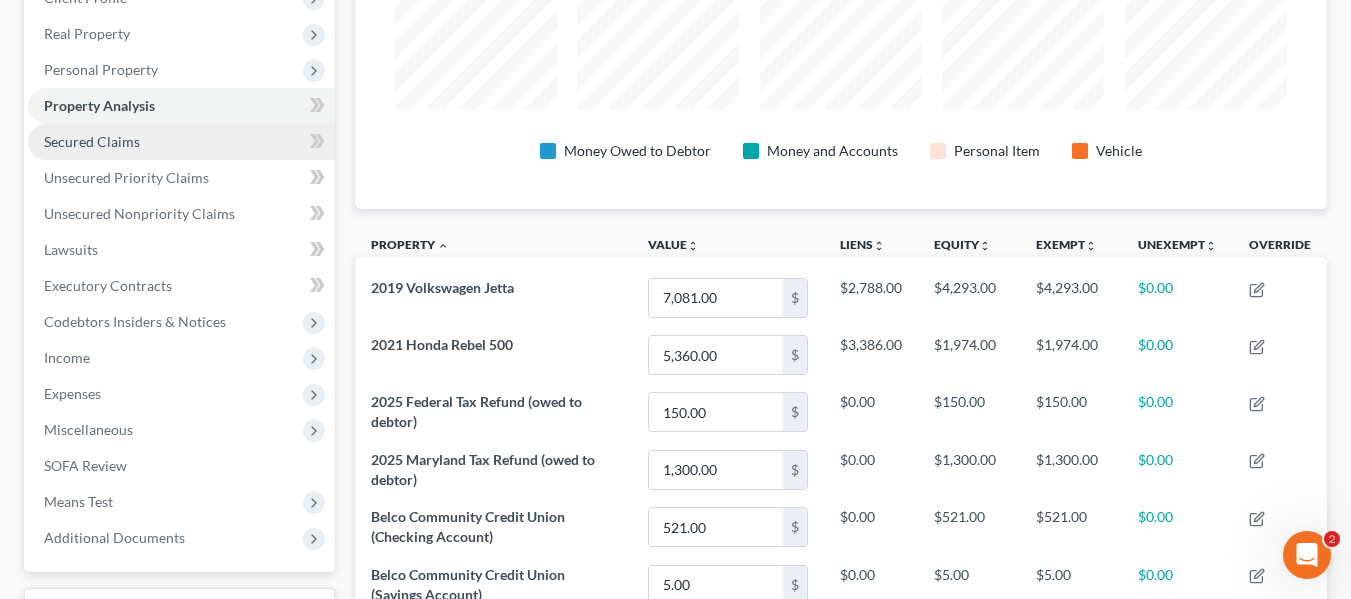 click on "Secured Claims" at bounding box center (92, 141) 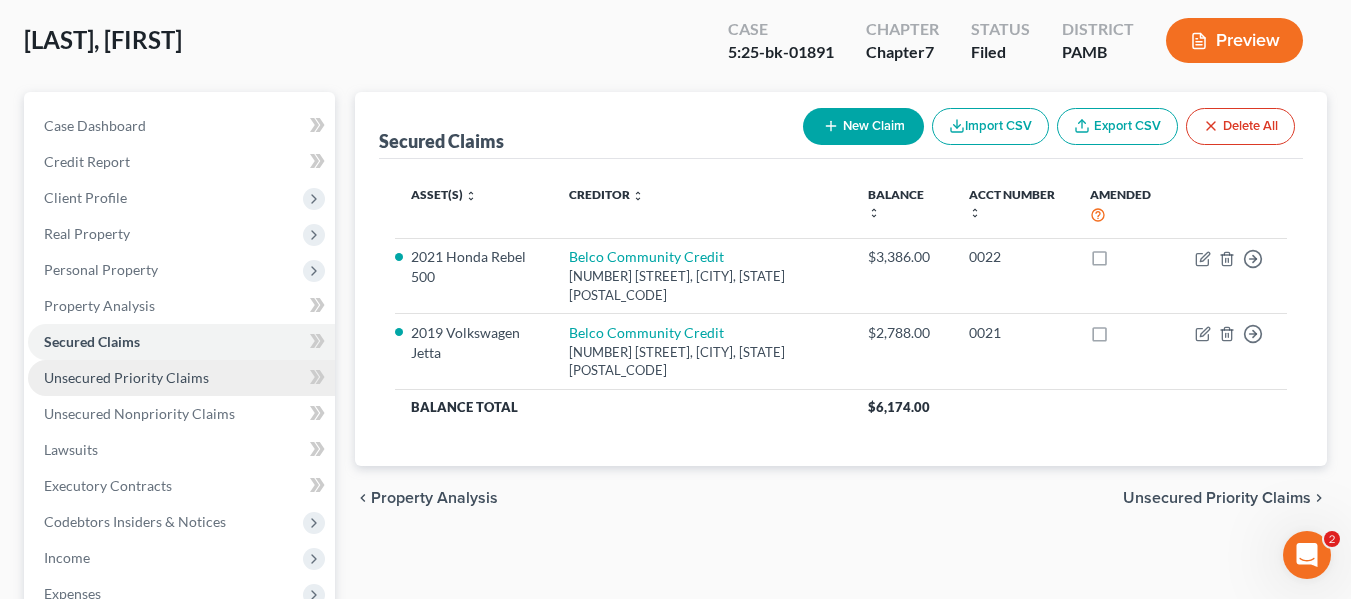 click on "Unsecured Priority Claims" at bounding box center [126, 377] 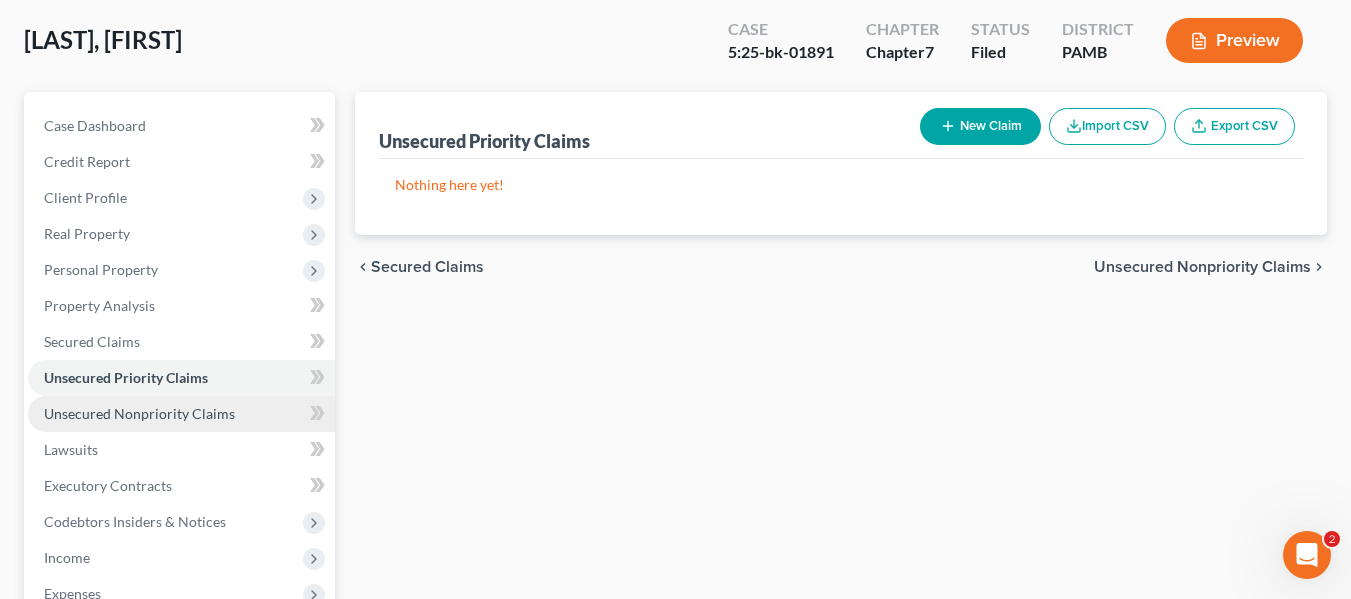 click on "Unsecured Nonpriority Claims" at bounding box center (181, 414) 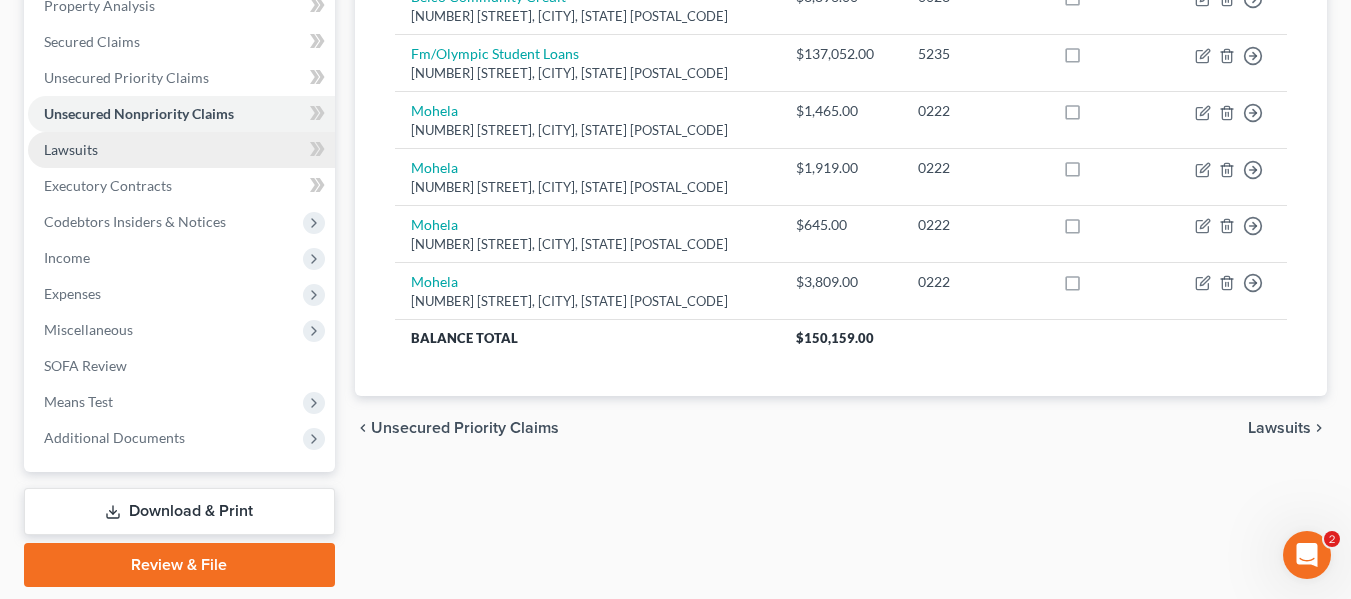 click on "Lawsuits" at bounding box center (71, 149) 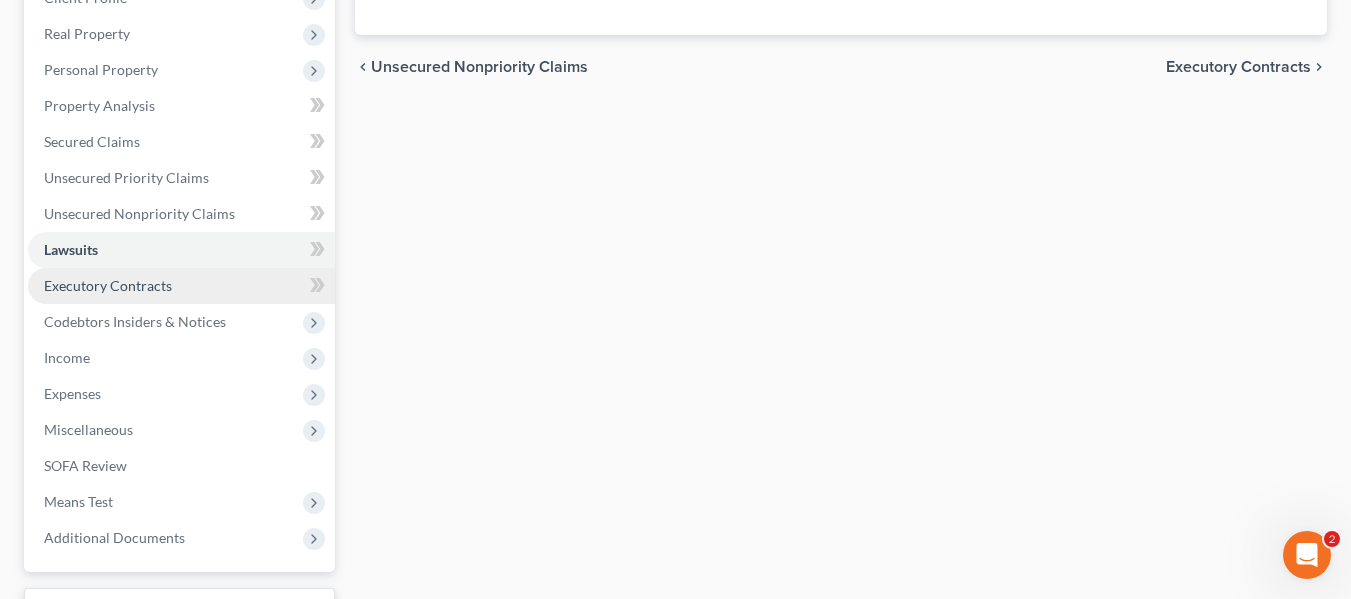 click on "Executory Contracts" at bounding box center [181, 286] 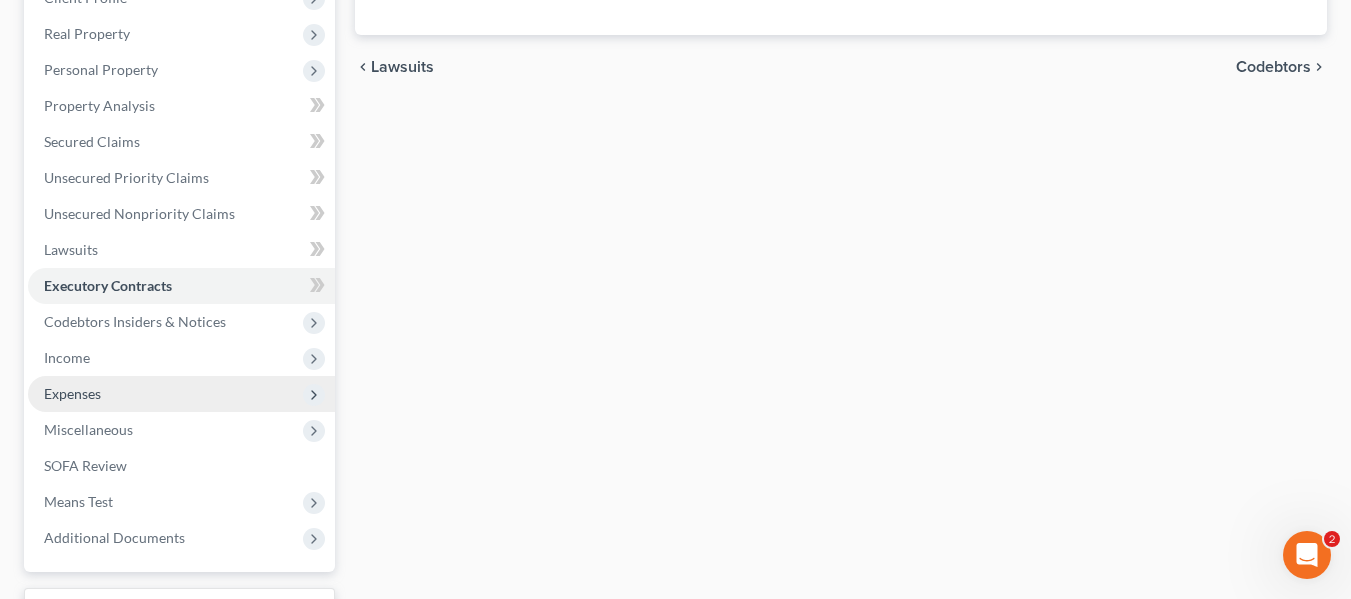 click on "Expenses" at bounding box center (181, 394) 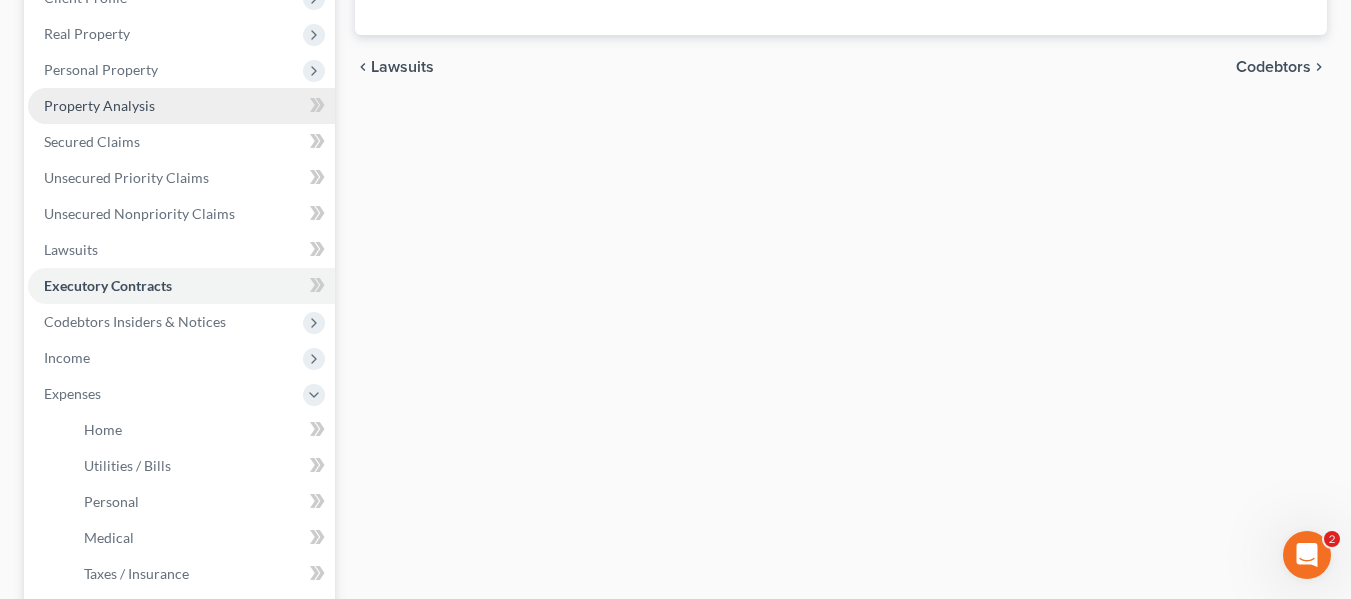 click on "Property Analysis" at bounding box center [99, 105] 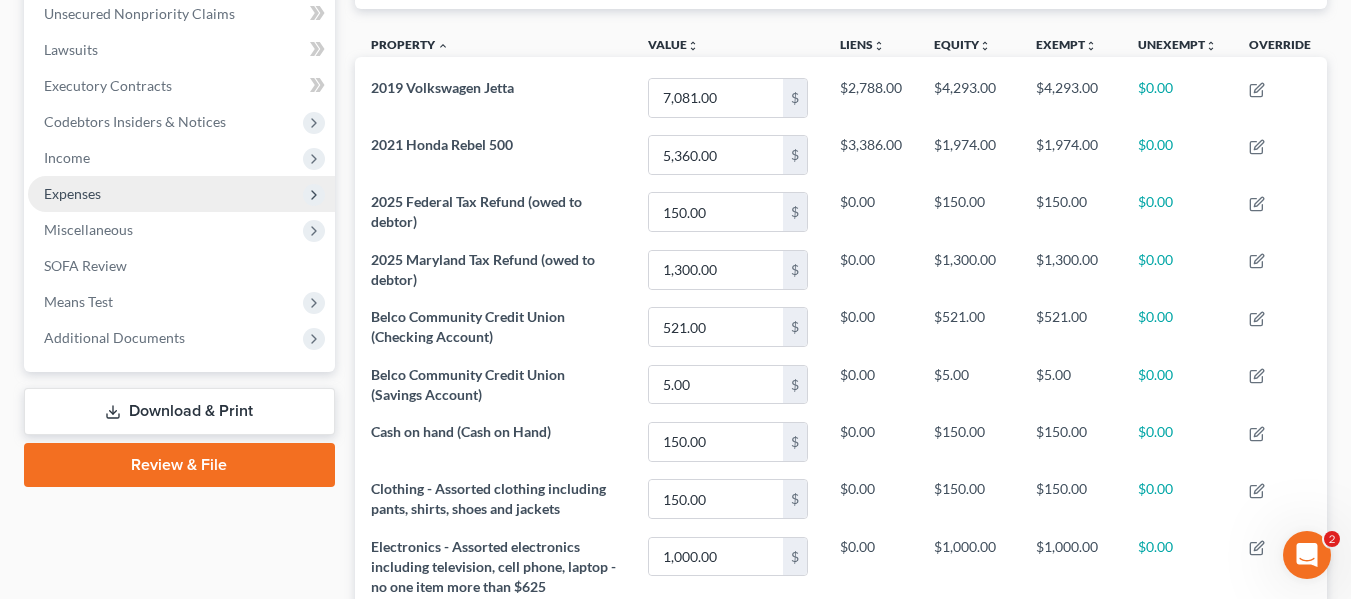 click on "Expenses" at bounding box center (181, 194) 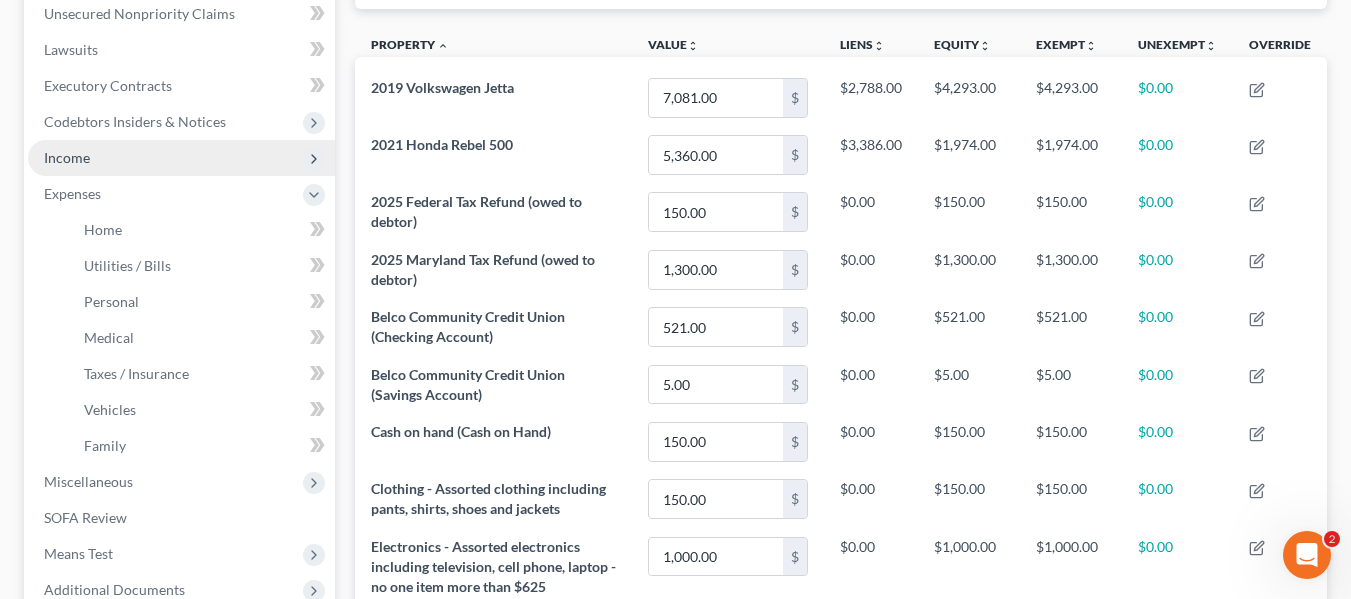 click on "Income" at bounding box center [67, 157] 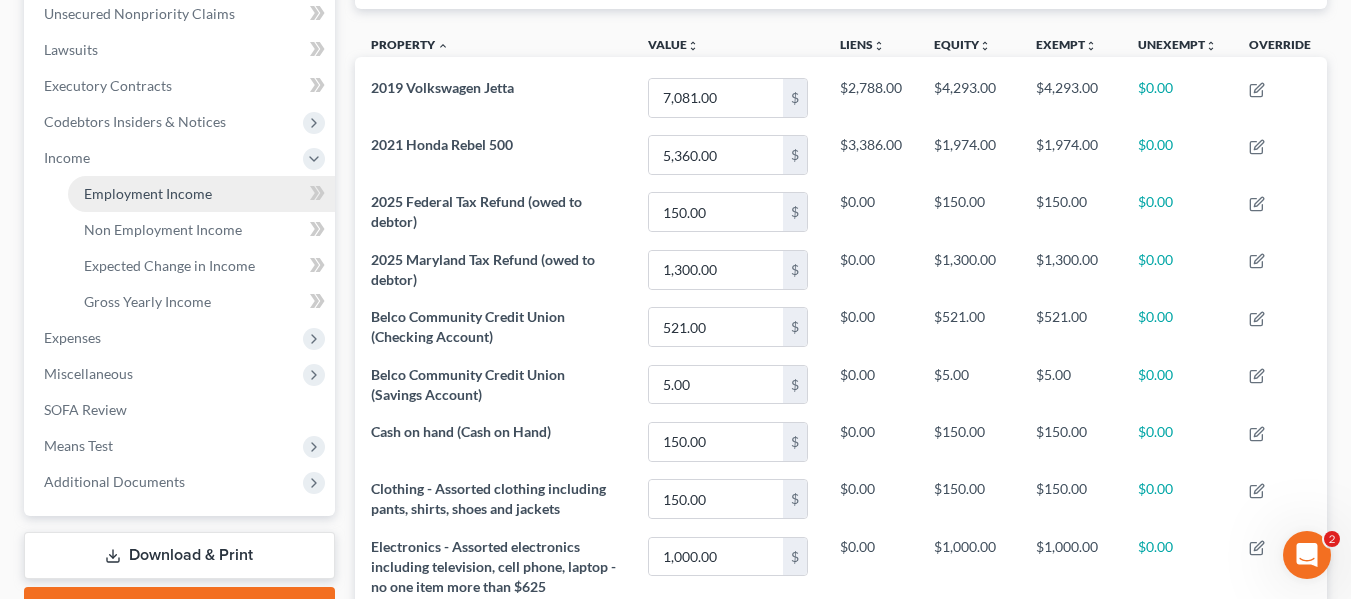 click on "Employment Income" at bounding box center (201, 194) 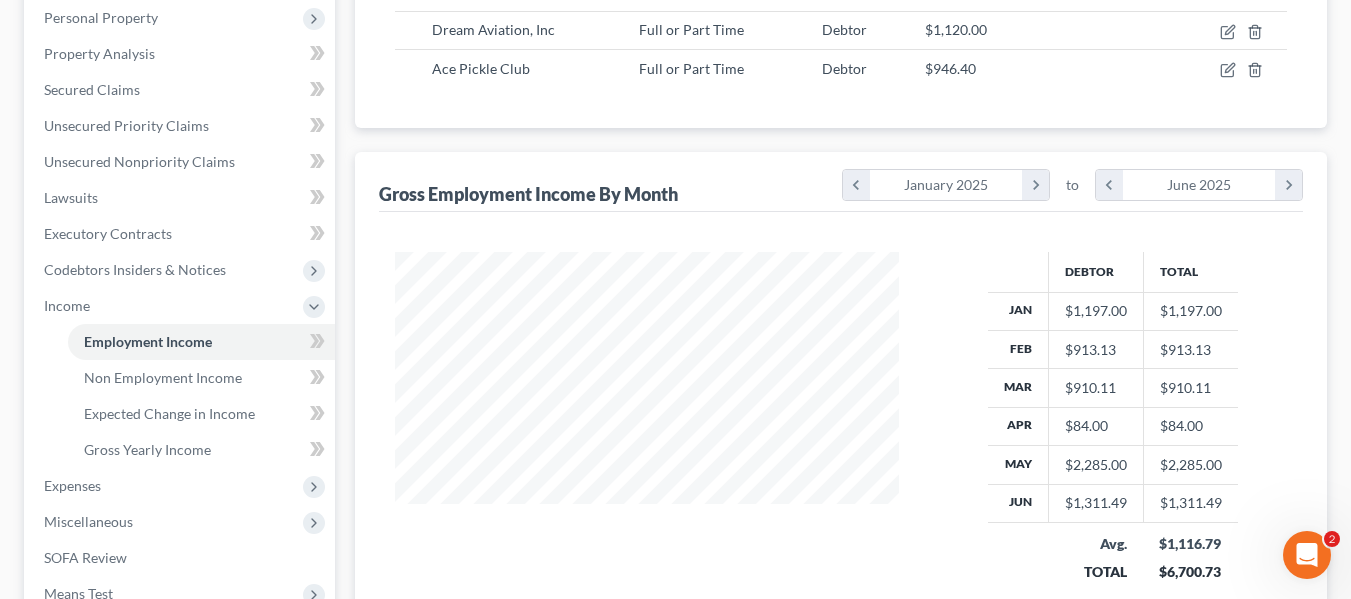 scroll, scrollTop: 400, scrollLeft: 0, axis: vertical 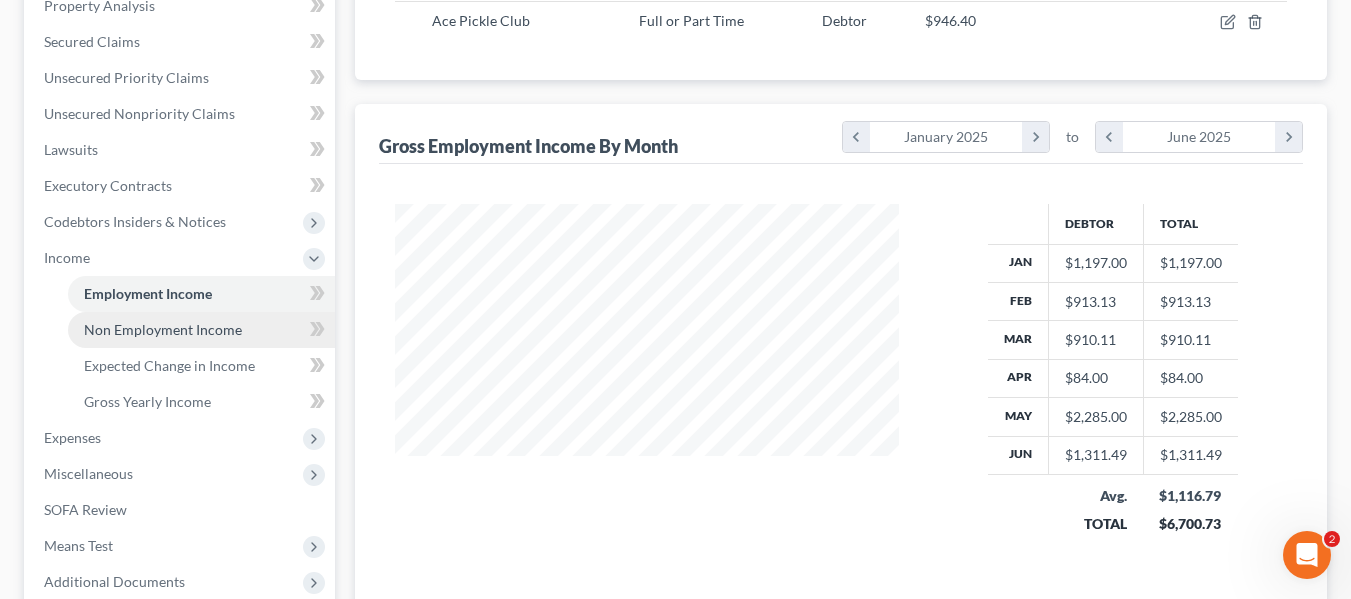 click on "Non Employment Income" at bounding box center (163, 329) 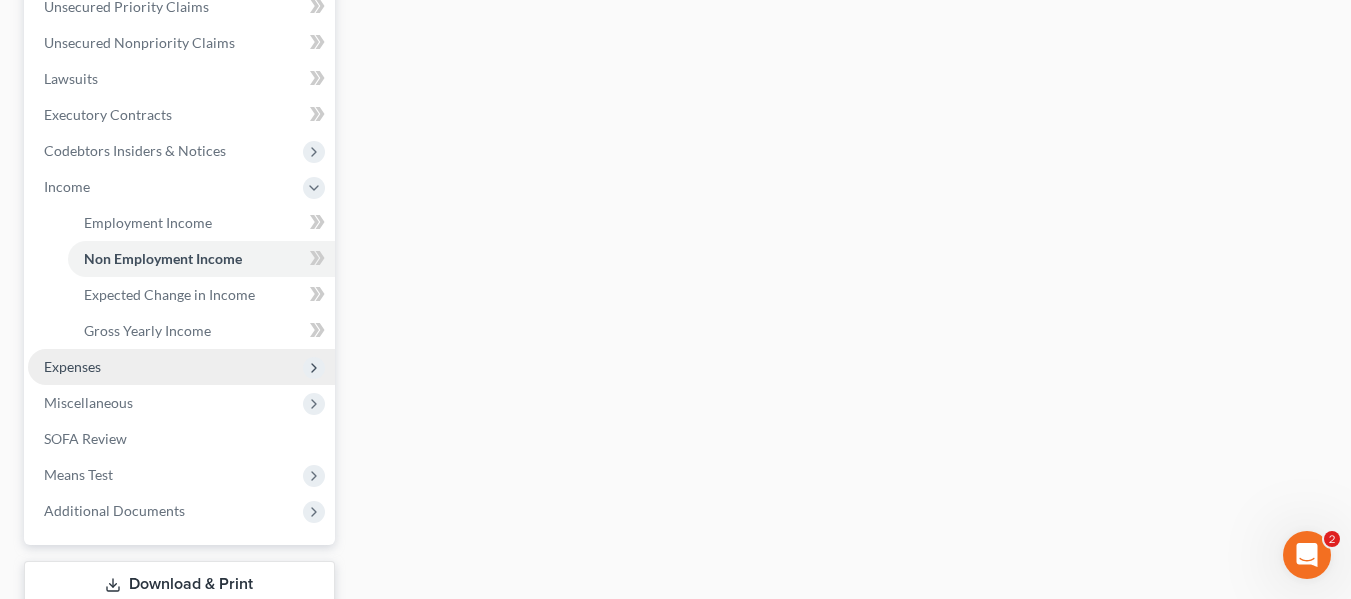 scroll, scrollTop: 500, scrollLeft: 0, axis: vertical 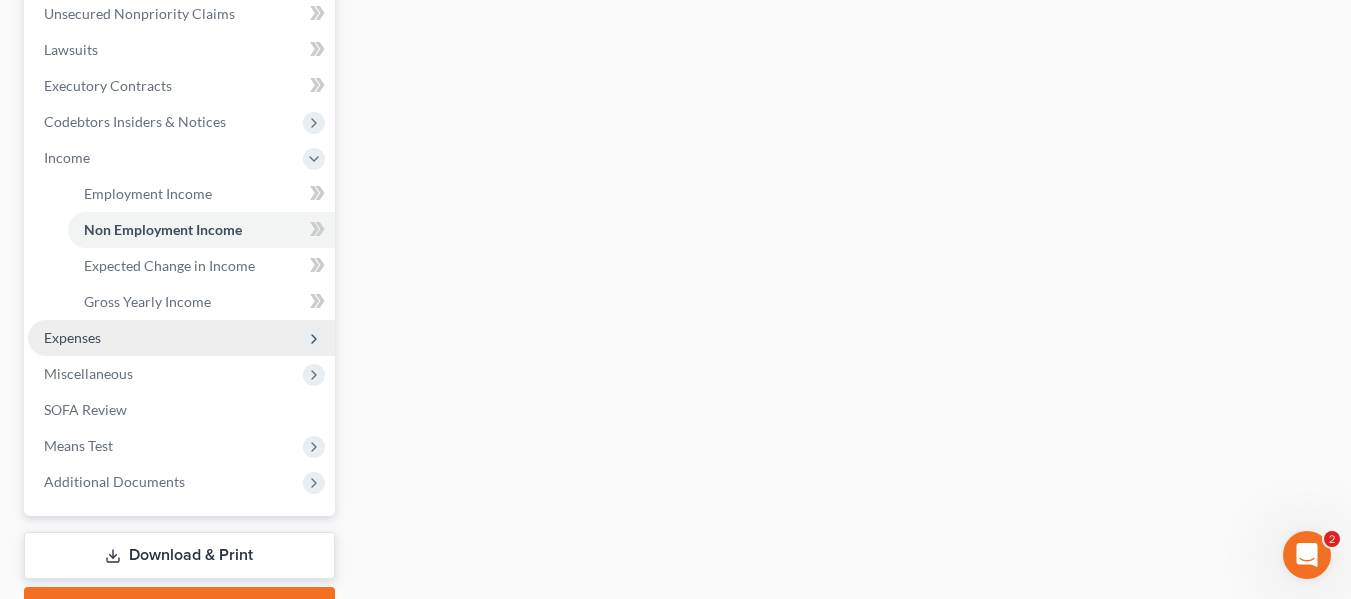 click on "Expenses" at bounding box center (181, 338) 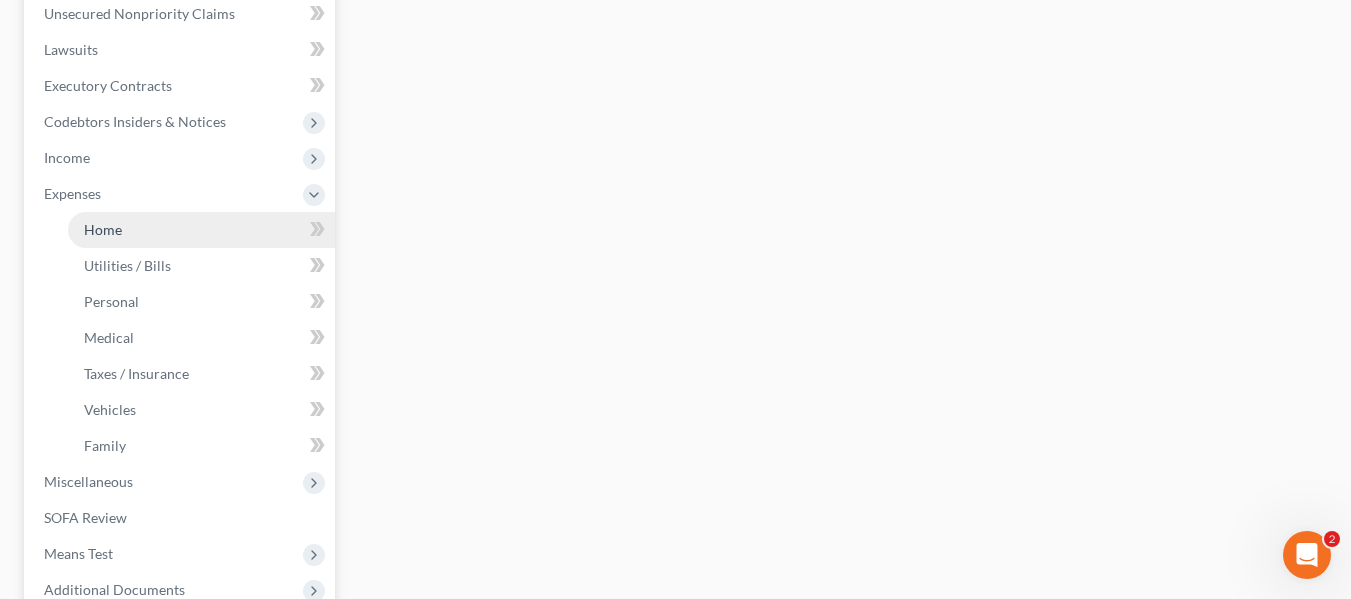 click on "Home" at bounding box center [201, 230] 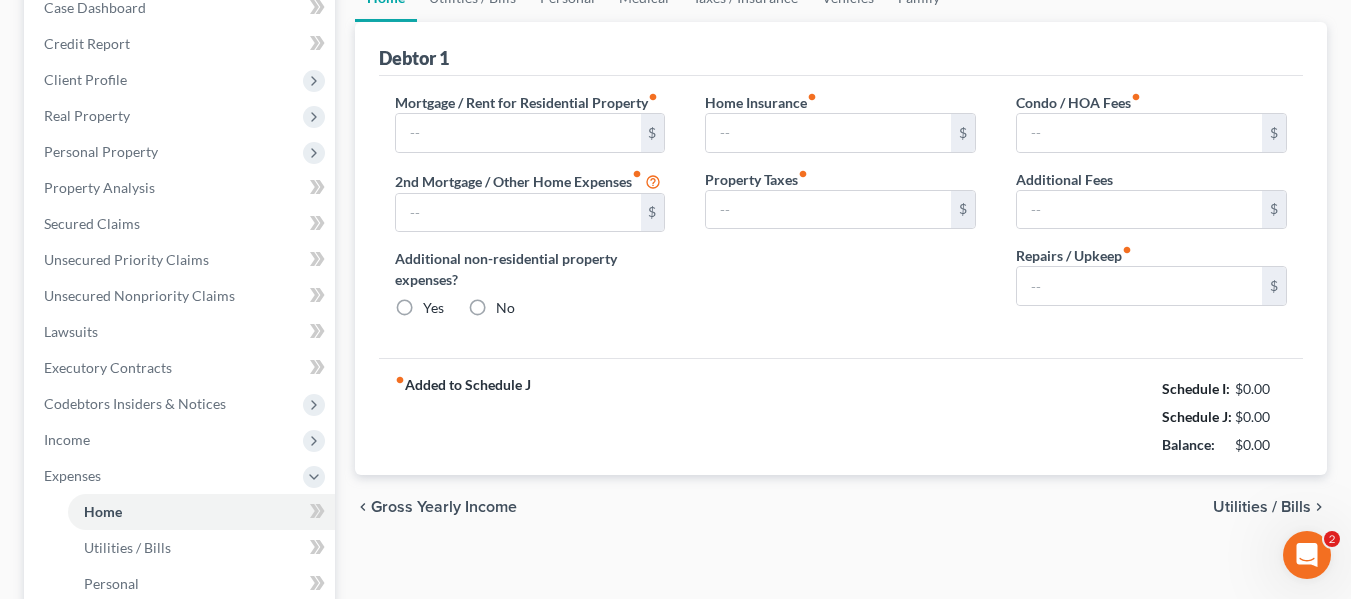 type on "500.00" 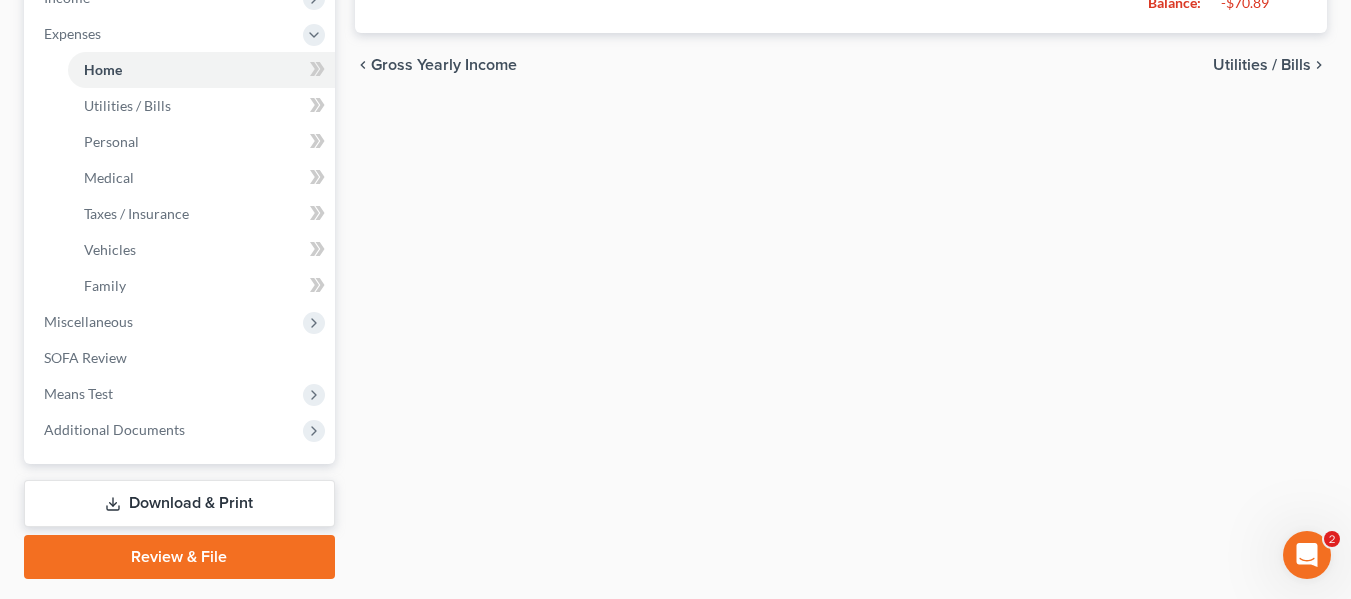 scroll, scrollTop: 700, scrollLeft: 0, axis: vertical 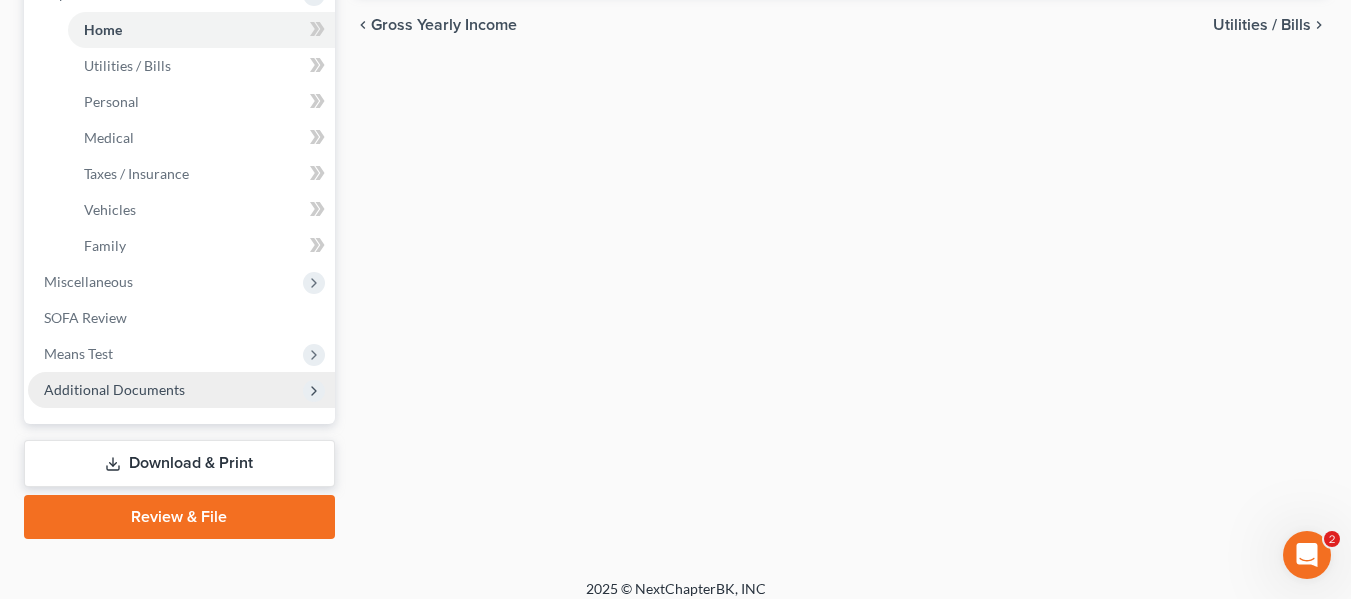 click on "Additional Documents" at bounding box center (114, 389) 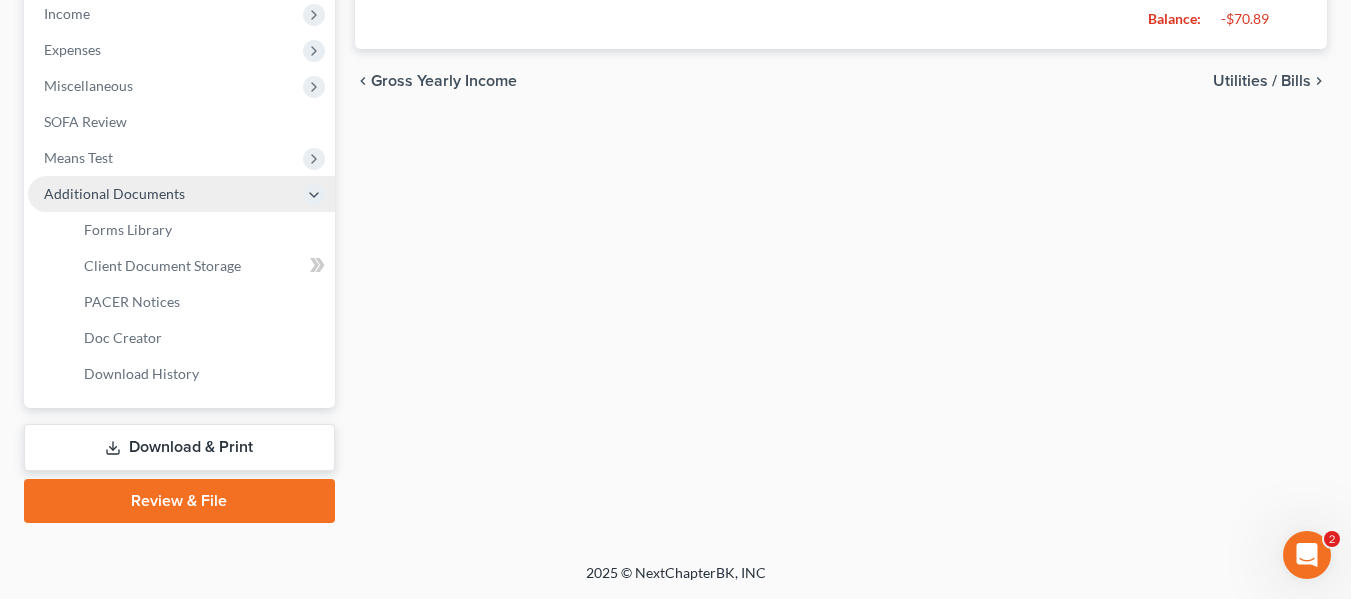scroll, scrollTop: 644, scrollLeft: 0, axis: vertical 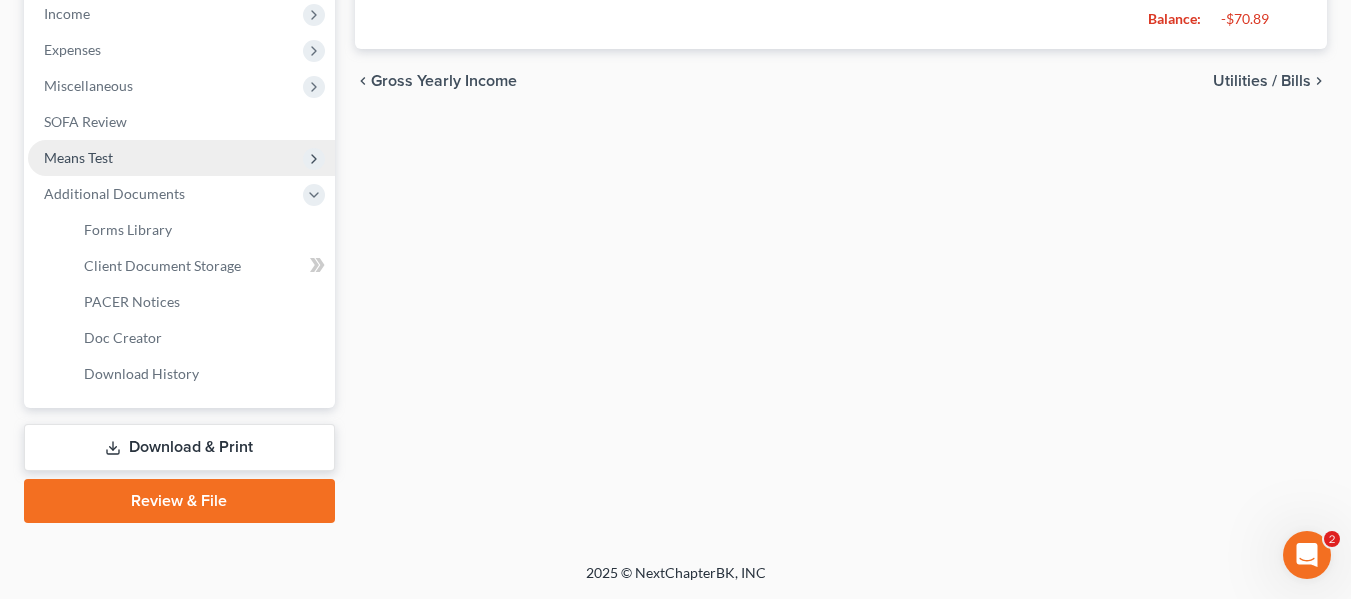 click on "Means Test" at bounding box center [181, 158] 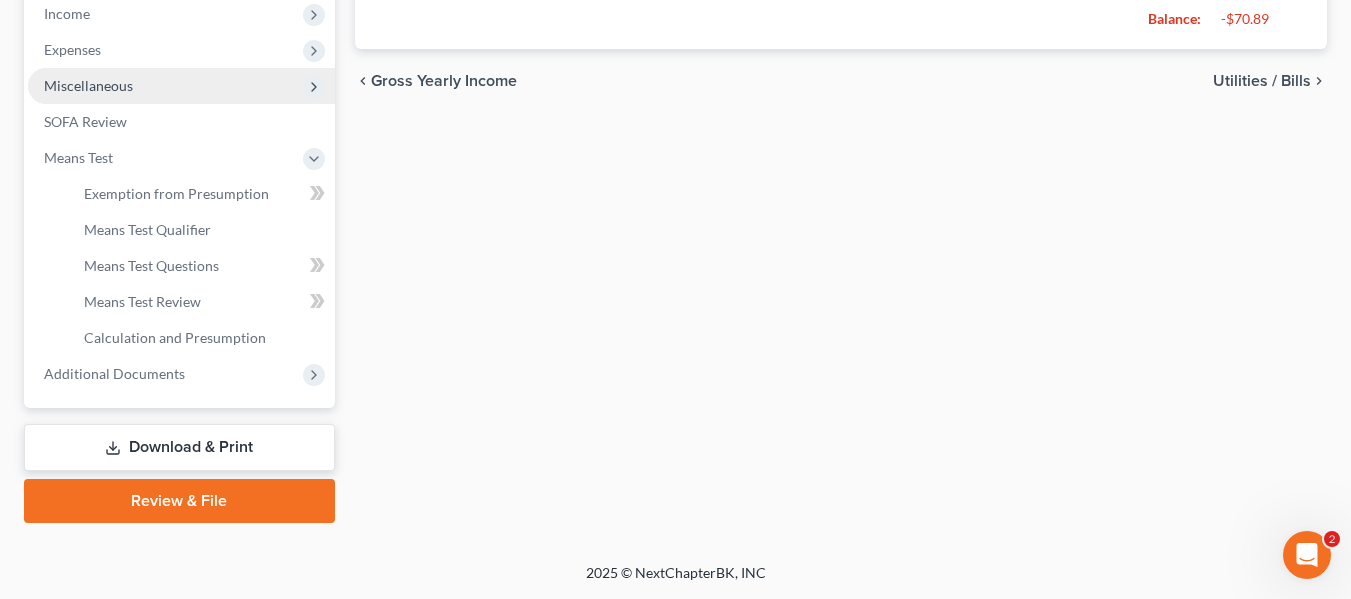 click on "Miscellaneous" at bounding box center (88, 85) 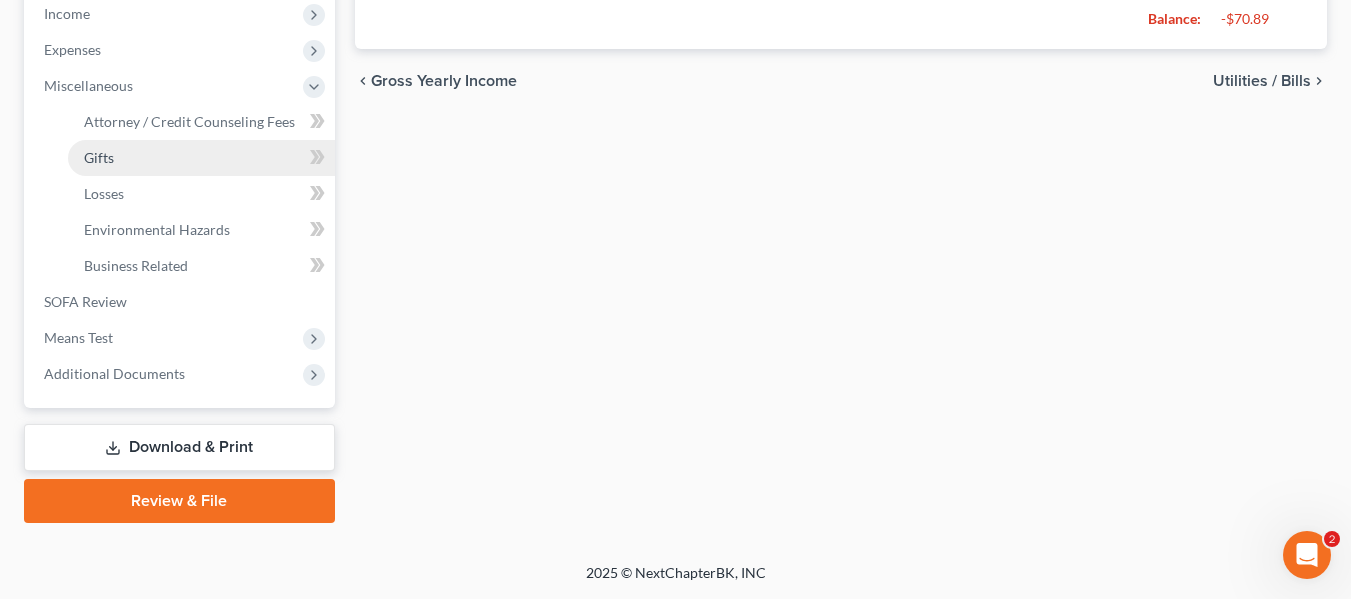 scroll, scrollTop: 644, scrollLeft: 0, axis: vertical 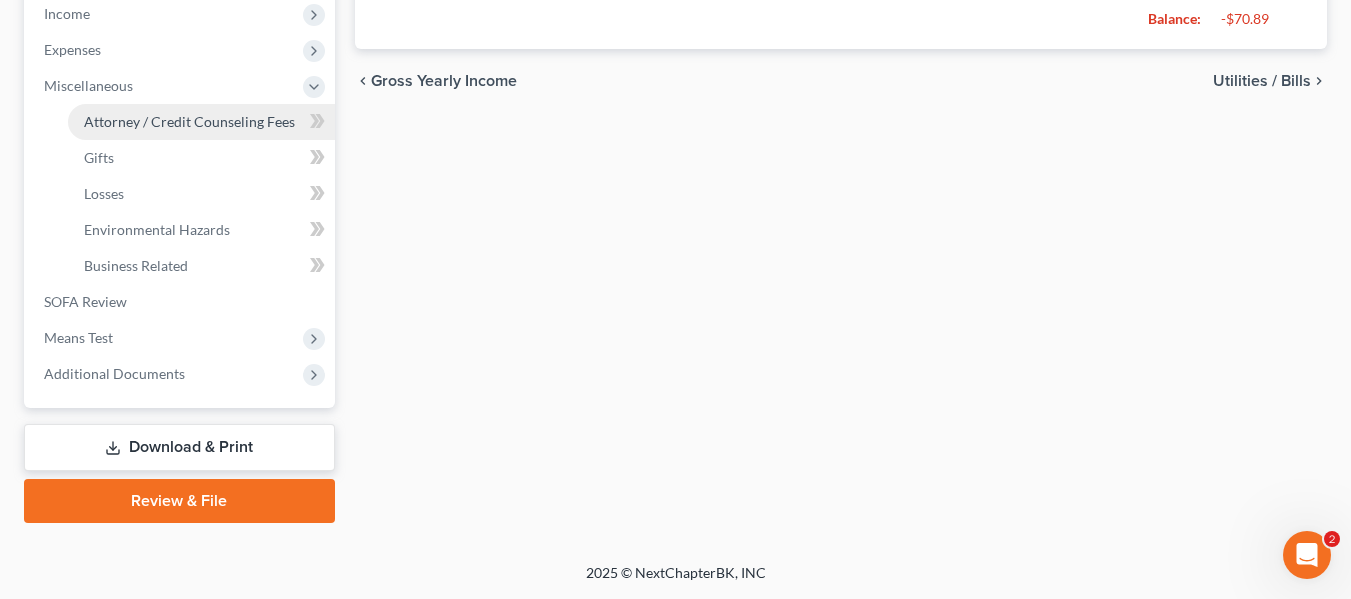 click on "Attorney / Credit Counseling Fees" at bounding box center (189, 121) 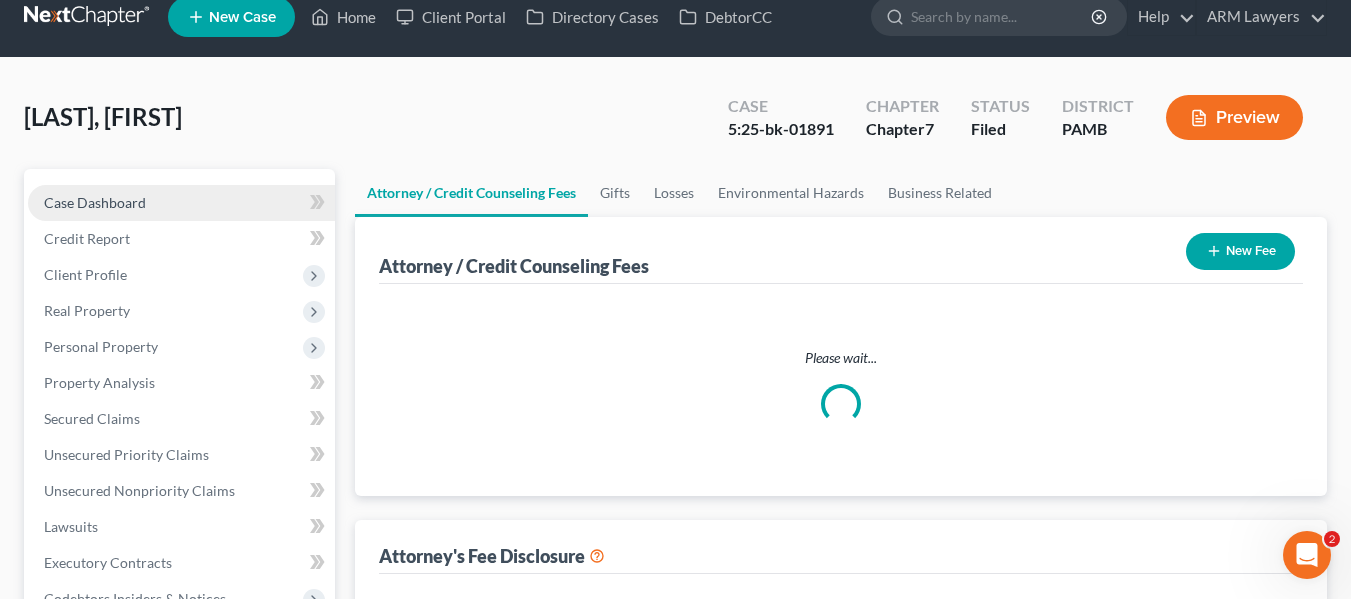 scroll, scrollTop: 0, scrollLeft: 0, axis: both 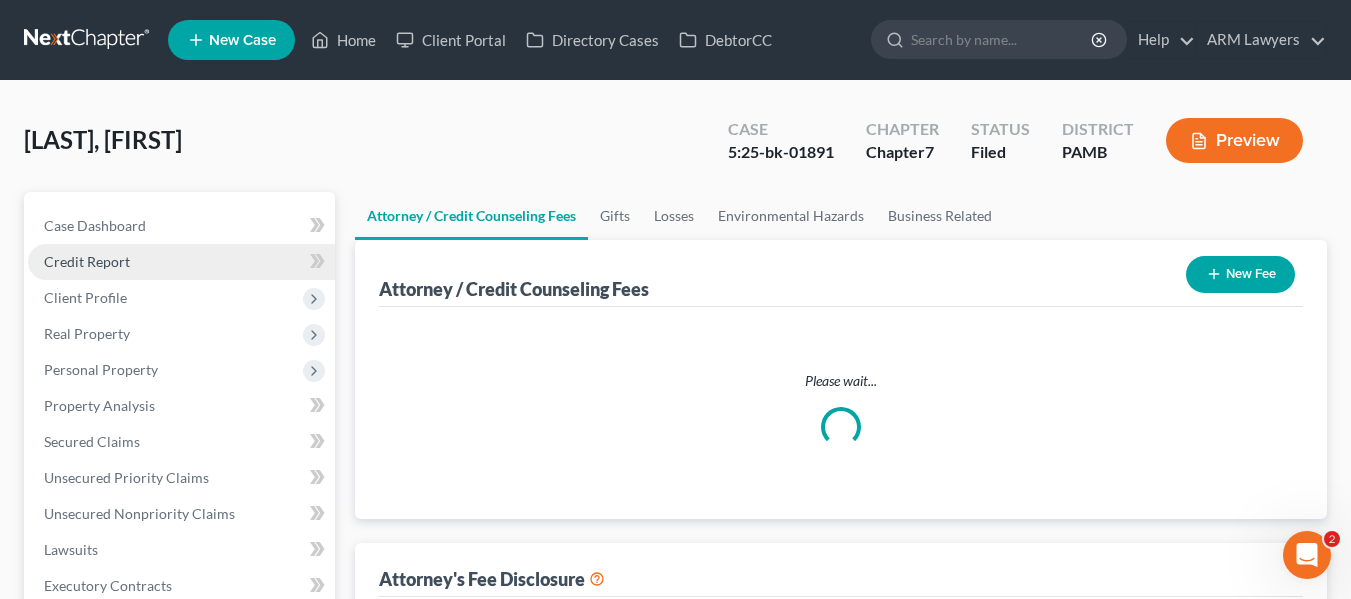 select on "0" 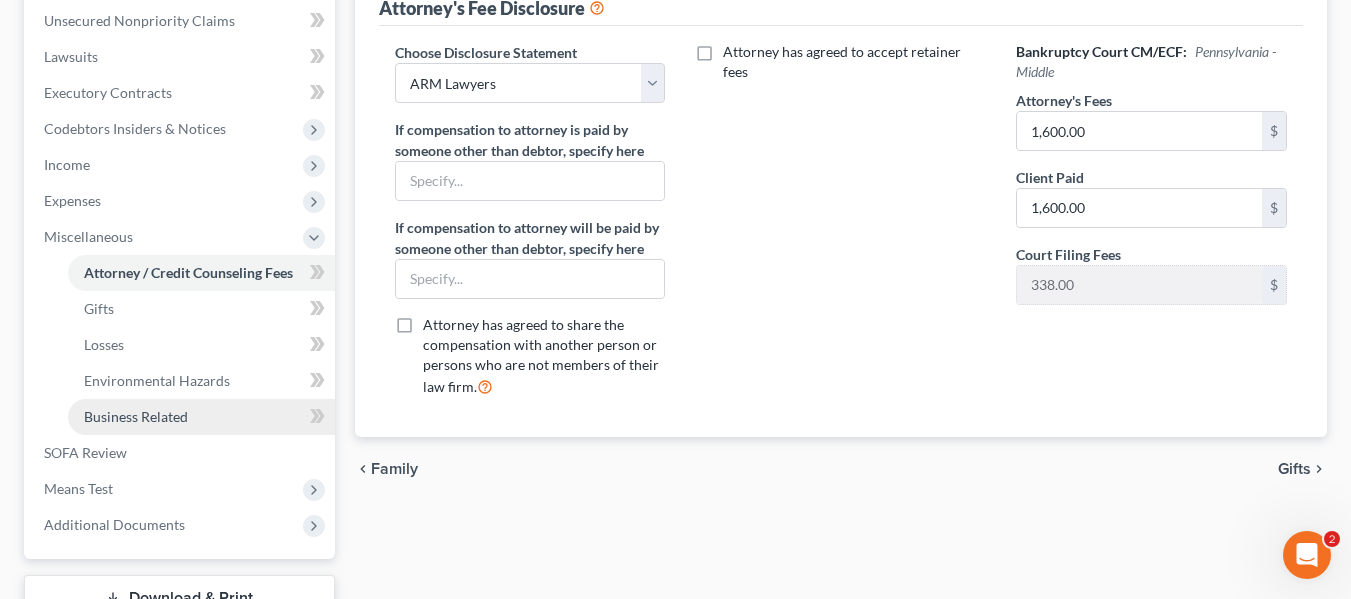scroll, scrollTop: 500, scrollLeft: 0, axis: vertical 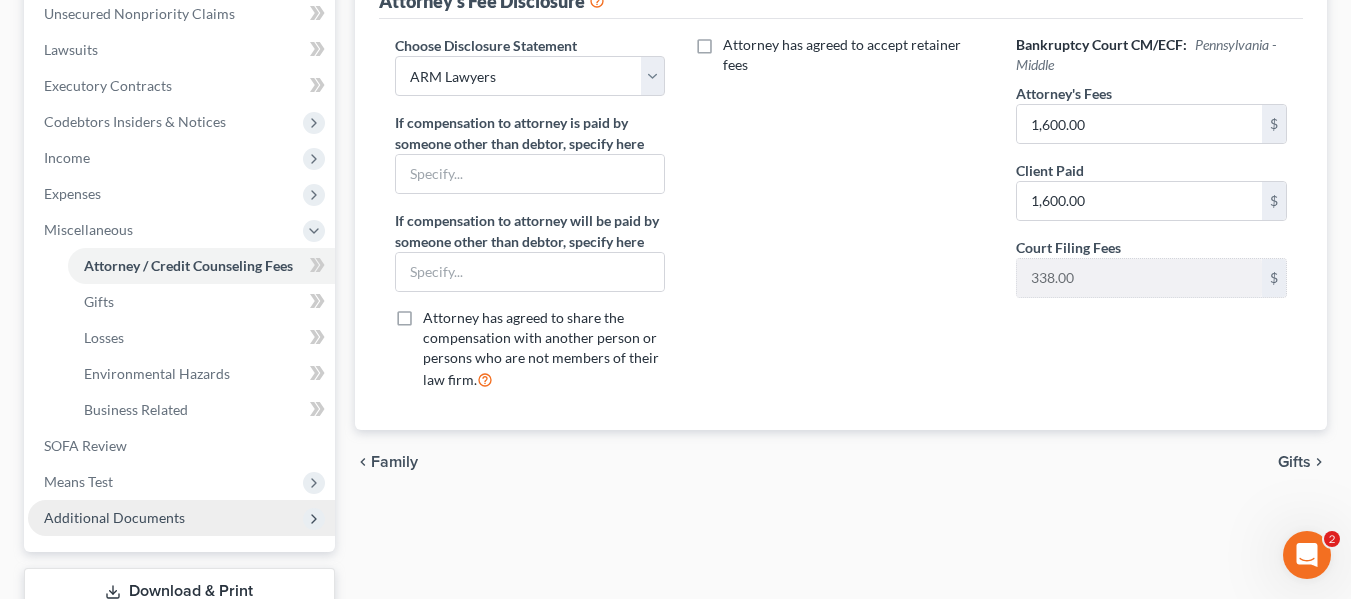 click on "Additional Documents" at bounding box center [114, 517] 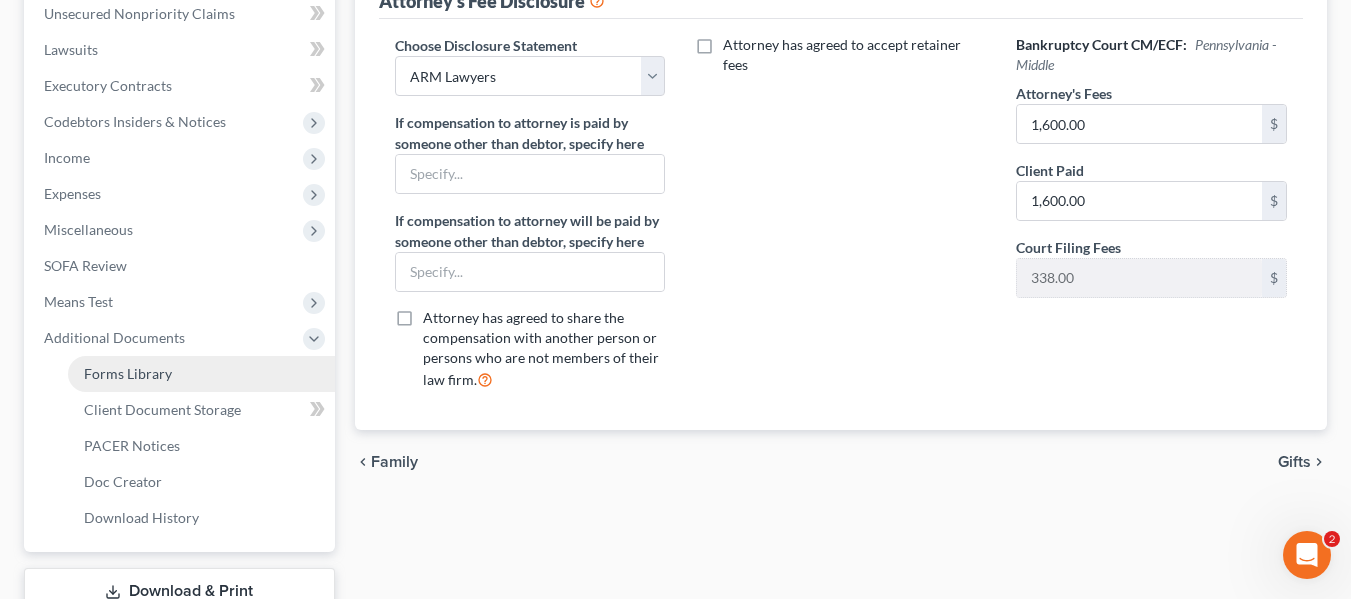 click on "Forms Library" at bounding box center (128, 373) 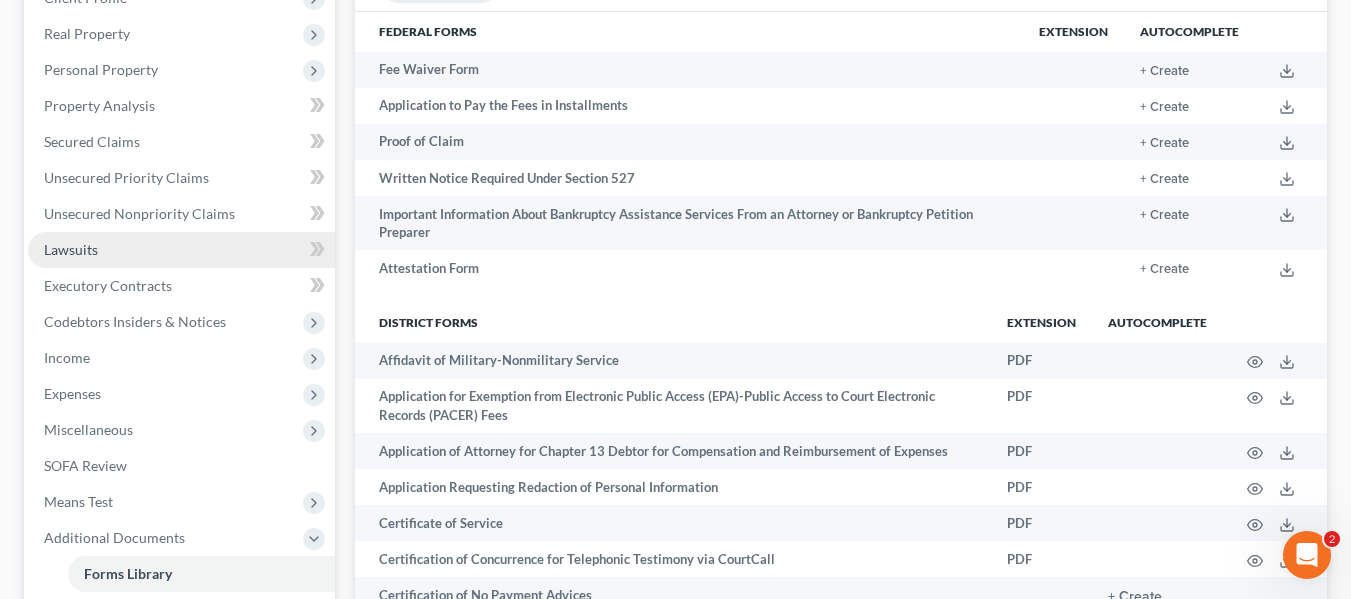 scroll, scrollTop: 200, scrollLeft: 0, axis: vertical 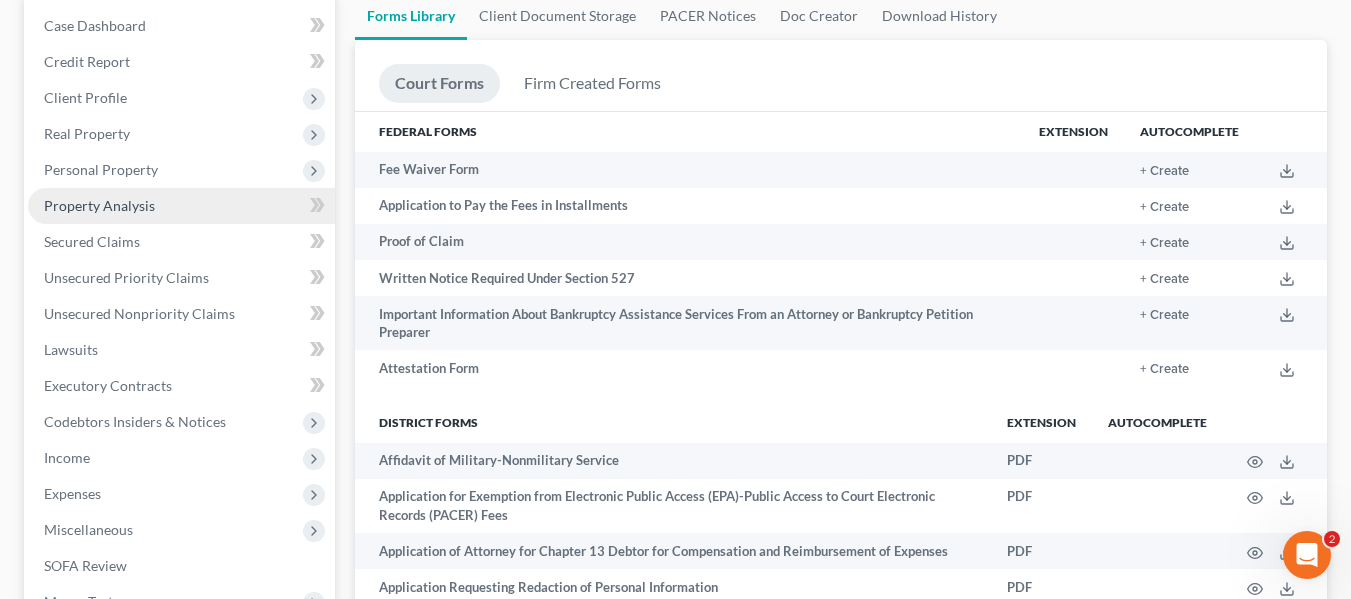 click on "Property Analysis" at bounding box center [99, 205] 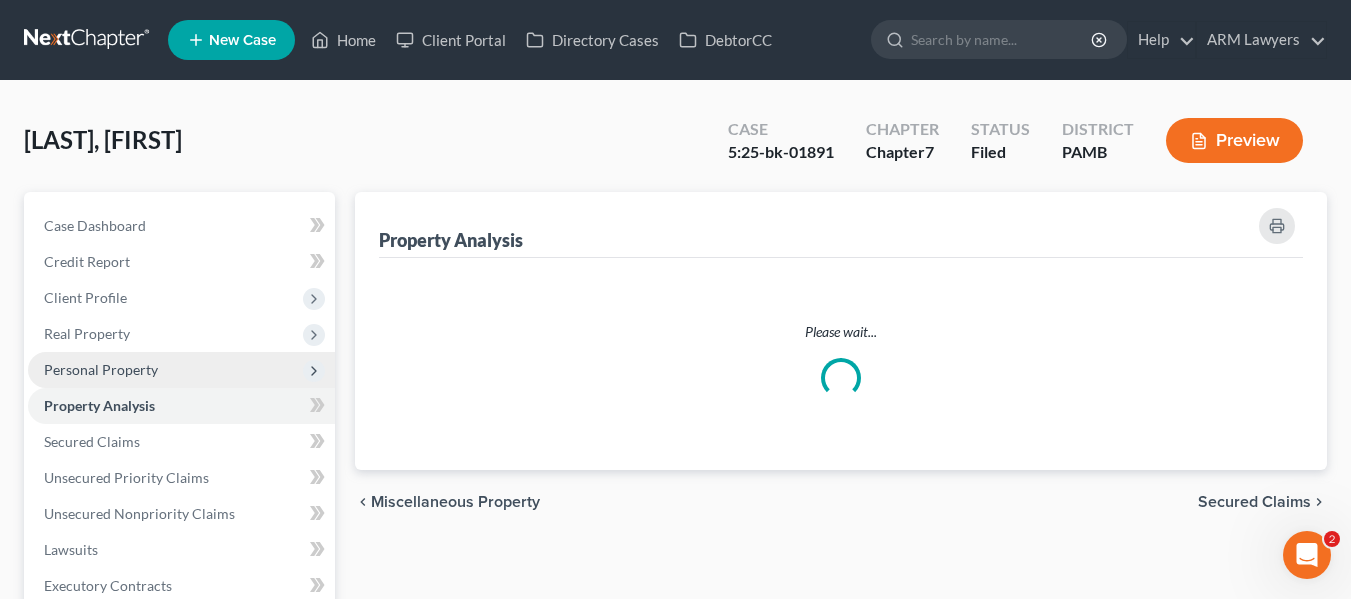 scroll, scrollTop: 100, scrollLeft: 0, axis: vertical 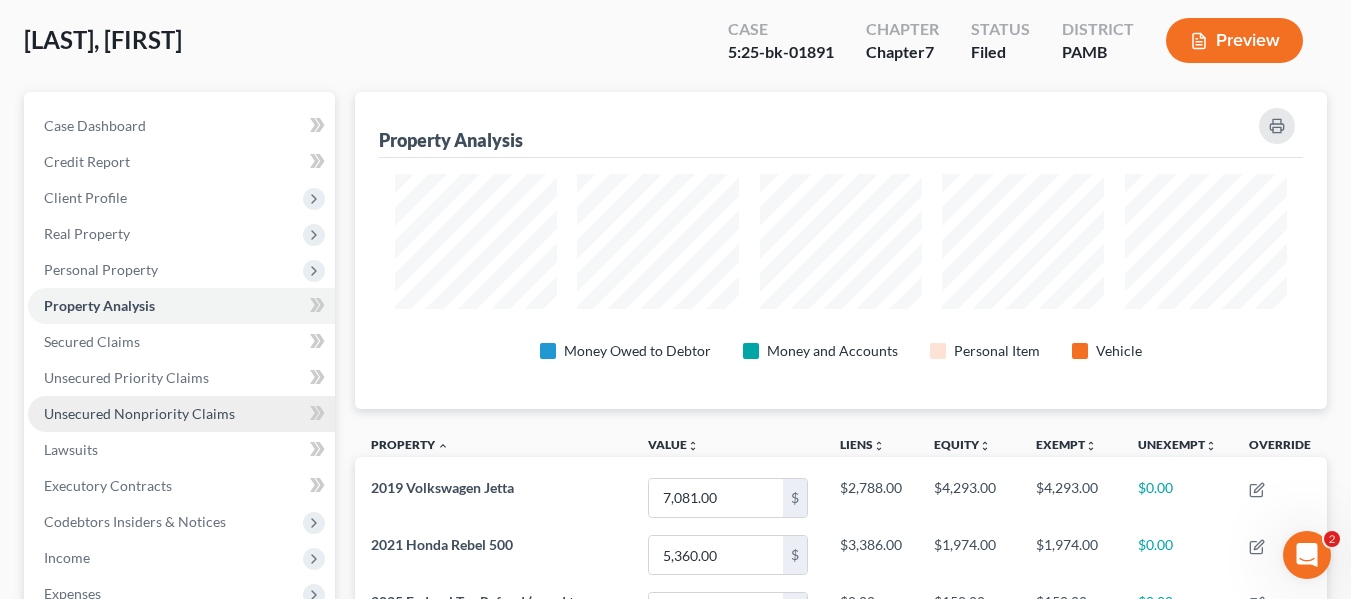 click on "Unsecured Nonpriority Claims" at bounding box center [139, 413] 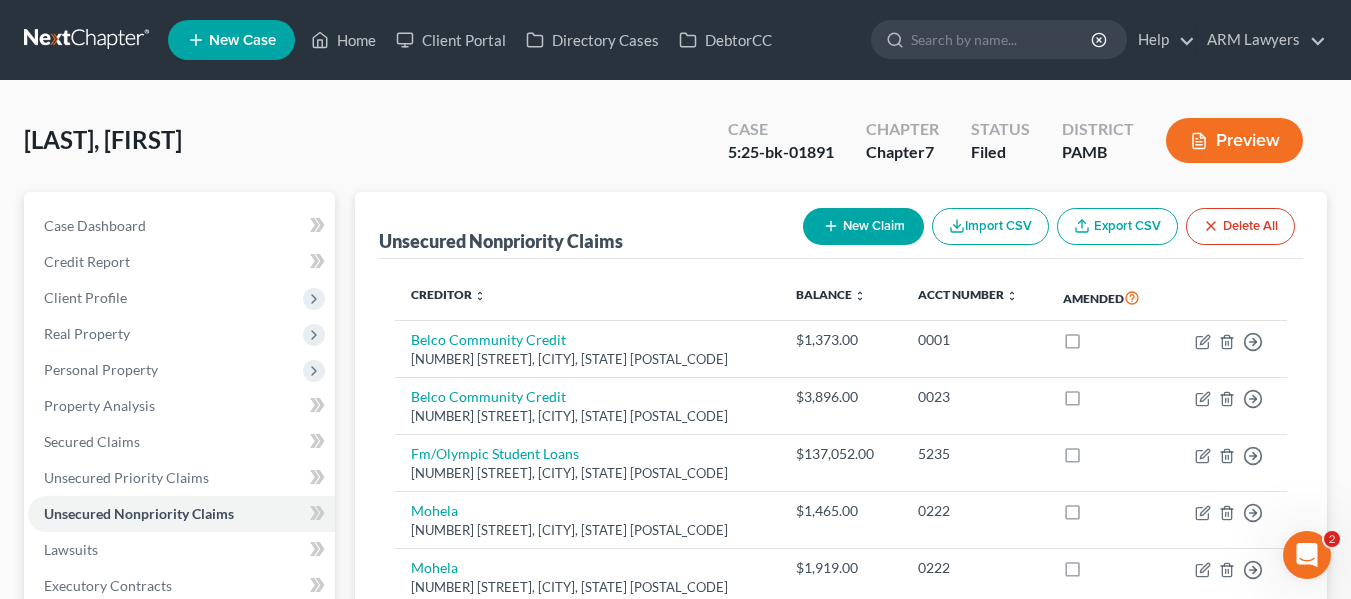 click 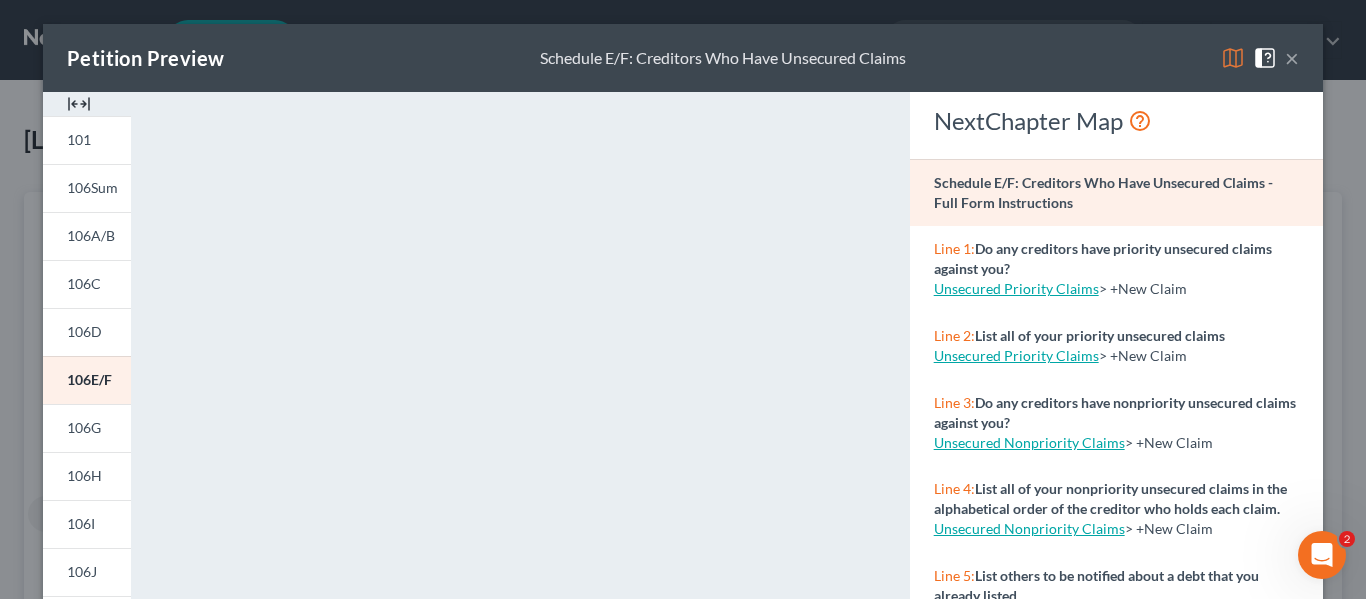 click on "×" at bounding box center (1292, 58) 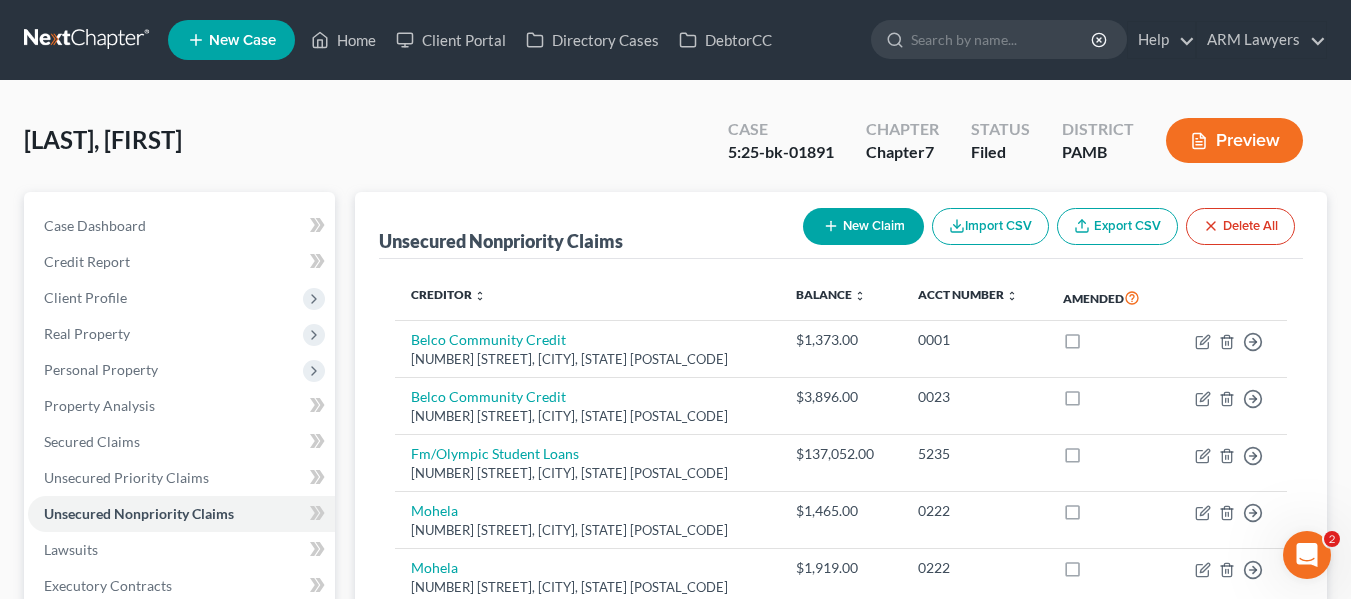 click at bounding box center (88, 40) 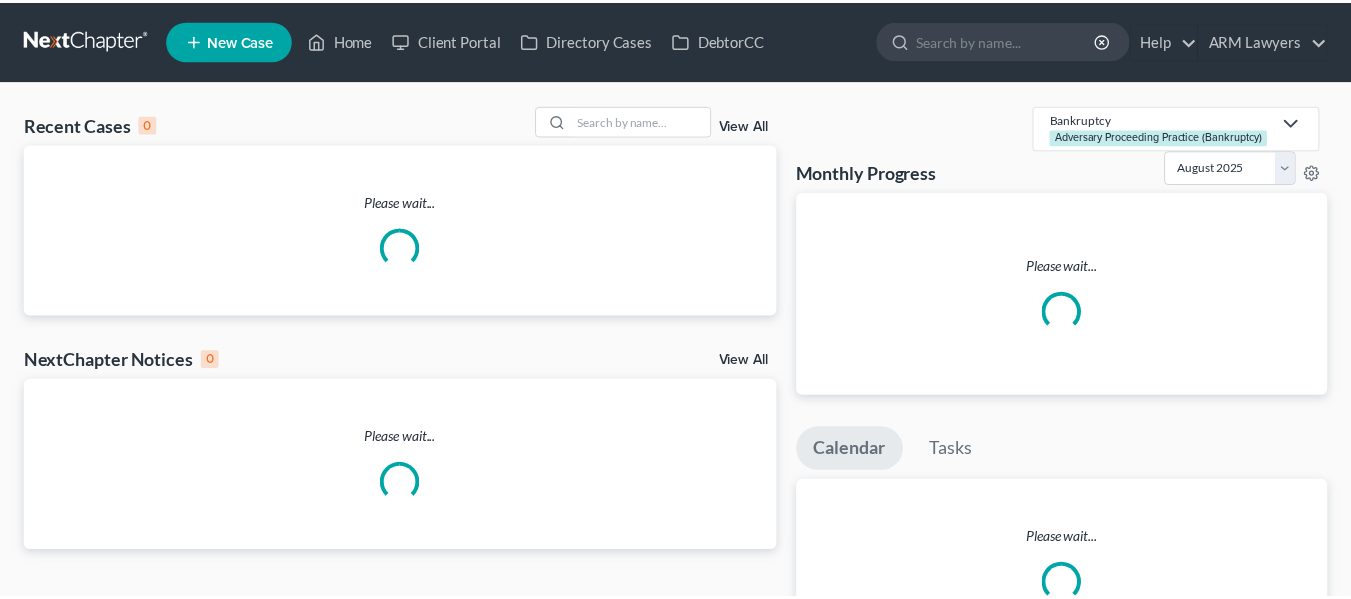 scroll, scrollTop: 0, scrollLeft: 0, axis: both 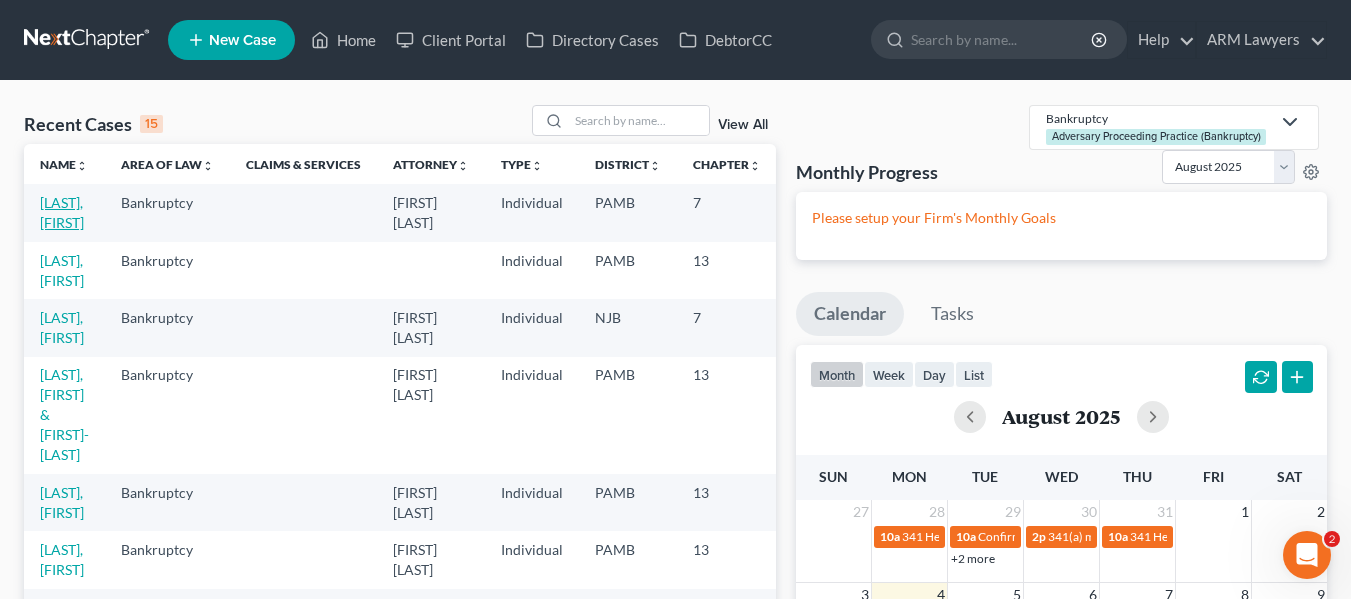 click on "[LAST], [FIRST]" at bounding box center [62, 212] 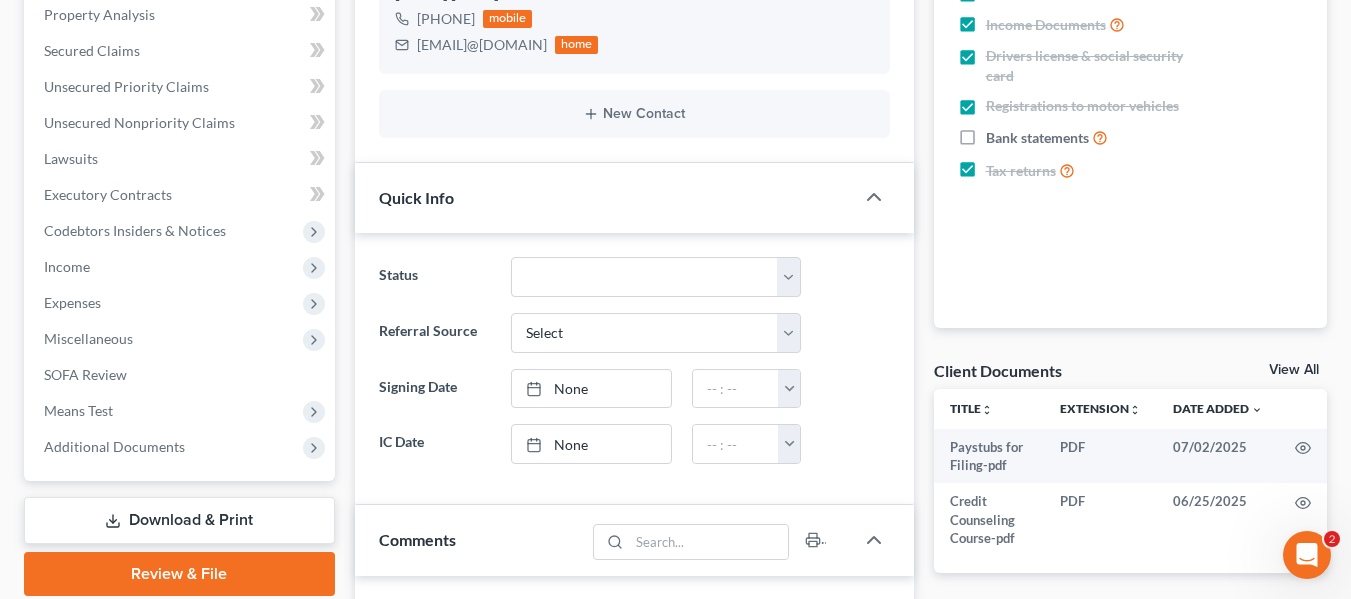 scroll, scrollTop: 502, scrollLeft: 0, axis: vertical 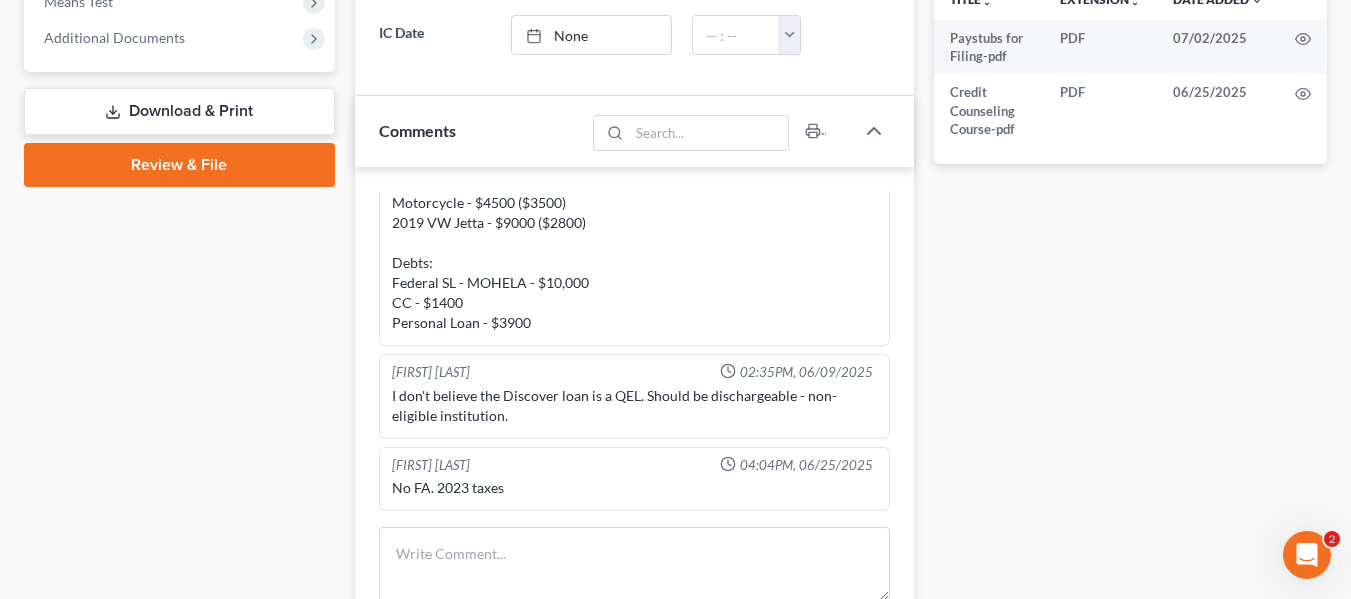 click on "Docs
Tasks
Events
Fees
Timer
87% Completed
Nothing here yet! Questionnaire   Fee Agreement   Credit Counseling Certificate   Income Documents   Drivers license & social security card   Registrations to motor vehicles   Bank statements   Tax returns
Hide Completed Tasks
Initial Consultation Send Initial Docs Get Documents and Fee Prepare Petition Review Petition Signing Appointment File Petition Send notice of Bankruptcy to parties/File Suggestion of Bankruptcy (if necessary) Calendar 341 Hearing and send notice to debtor(s) Send Documents to Trustee Send email to client confirming 341 attendance and any documents needed for meeting File Motions (Redeem, etc) File Debtor Education Certificate File Pre-Confirmation Certificates (Ch 13 only) File Fee Application (PAEB Ch 13 only) File 522Q (Ch 13 only) Send Discharge Order to Client
Hide Past Events
Nothing here yet! 341 Meeting Aug 4, 2025 1:30 PM
4h 46m Filter" at bounding box center (1130, 178) 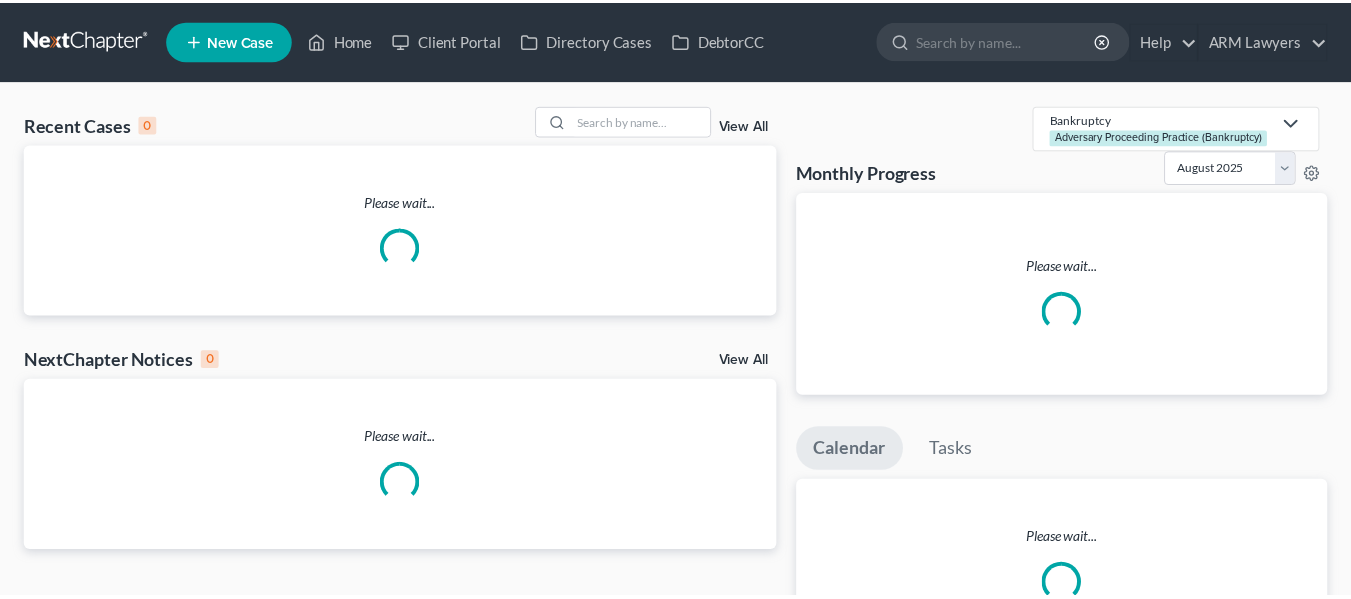 scroll, scrollTop: 0, scrollLeft: 0, axis: both 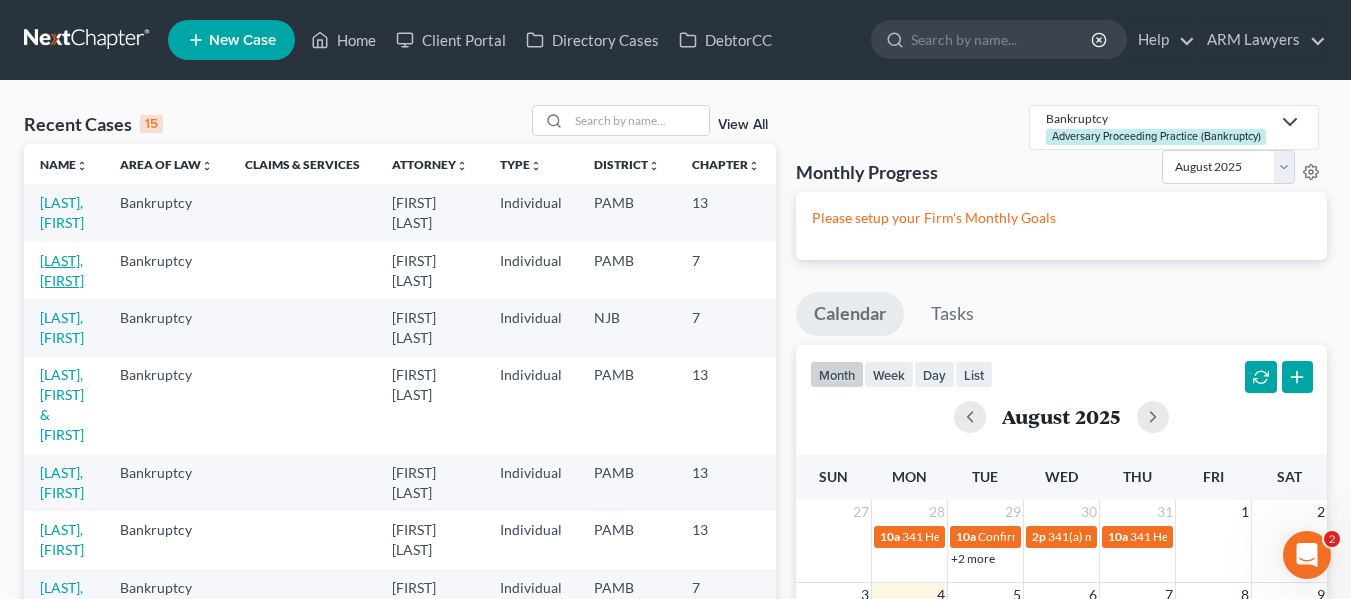 click on "[LAST], [FIRST]" at bounding box center [62, 270] 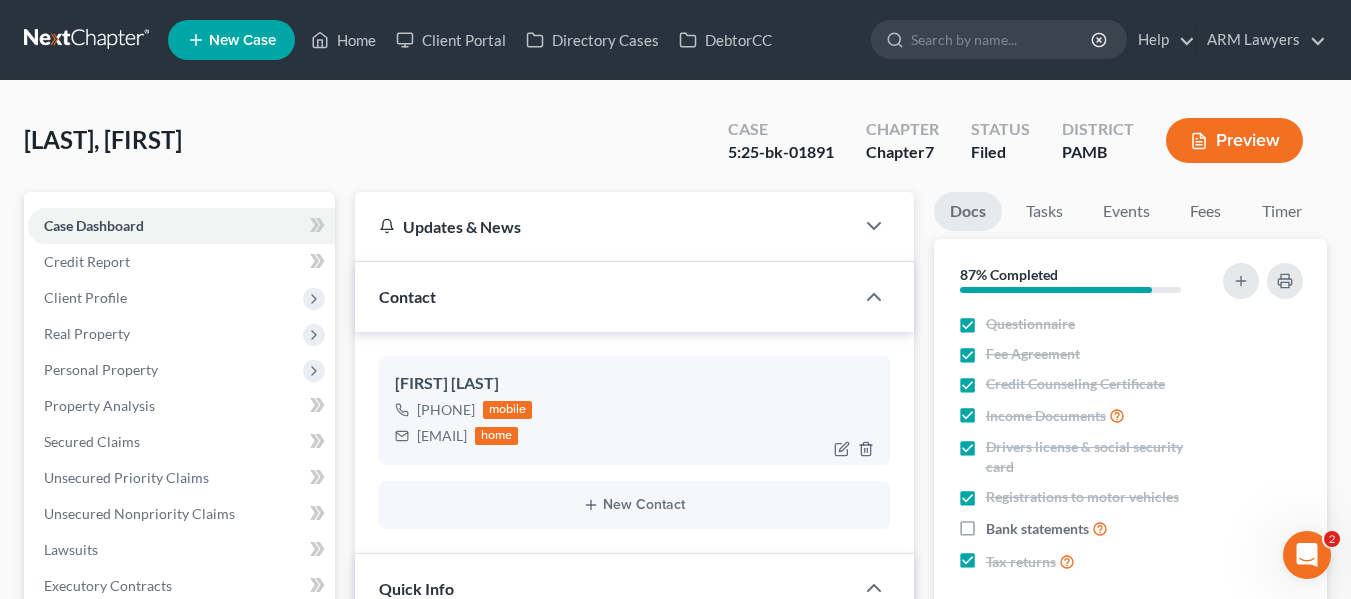 scroll, scrollTop: 88, scrollLeft: 0, axis: vertical 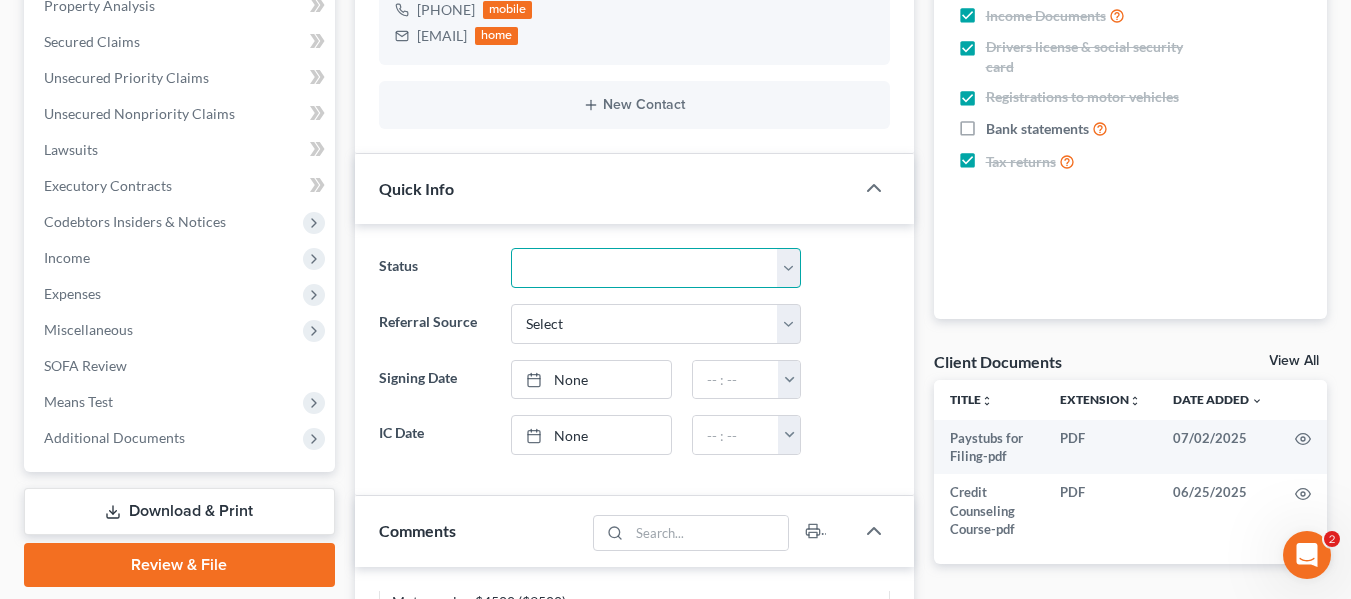 click on "Answer Due Awaiting Confirmation Awaiting Discharge Confirmed Could Not Contact Discharged Discovery Dismissed Filed In Progress Lead Lost Lead Pre-Trial Ready to File Ready to Prepare Re-Open Retained Service Set for 341 Settlement Negotiations To Review" at bounding box center [656, 268] 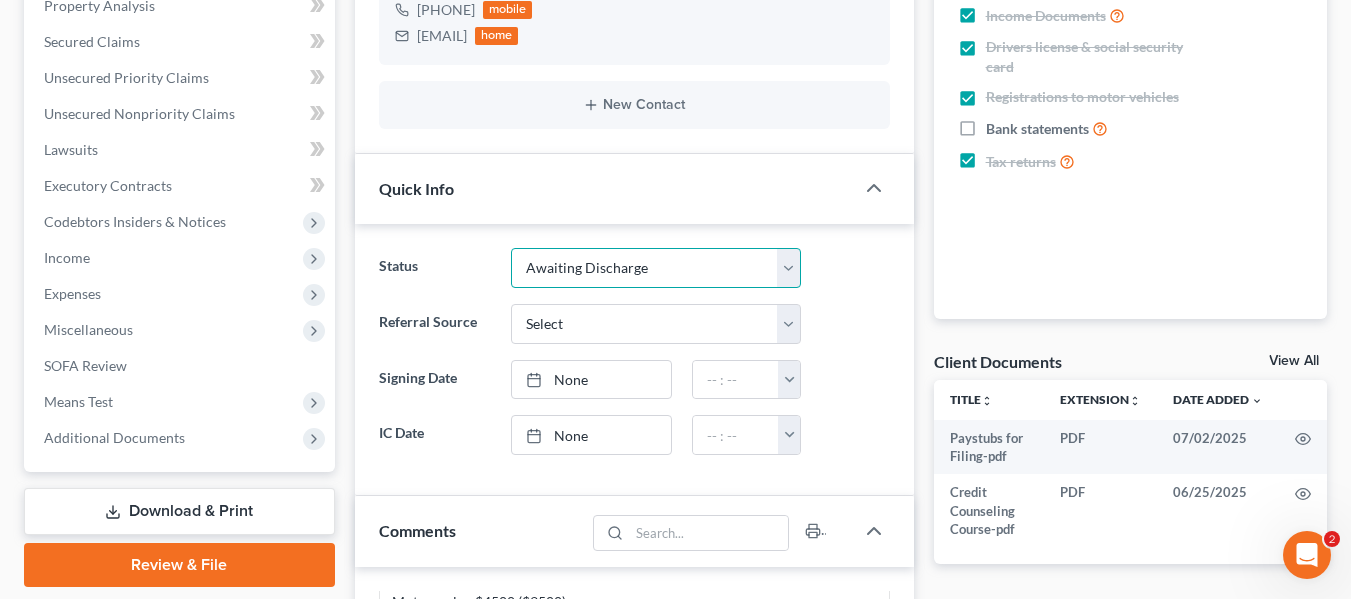 click on "Answer Due Awaiting Confirmation Awaiting Discharge Confirmed Could Not Contact Discharged Discovery Dismissed Filed In Progress Lead Lost Lead Pre-Trial Ready to File Ready to Prepare Re-Open Retained Service Set for 341 Settlement Negotiations To Review" at bounding box center [656, 268] 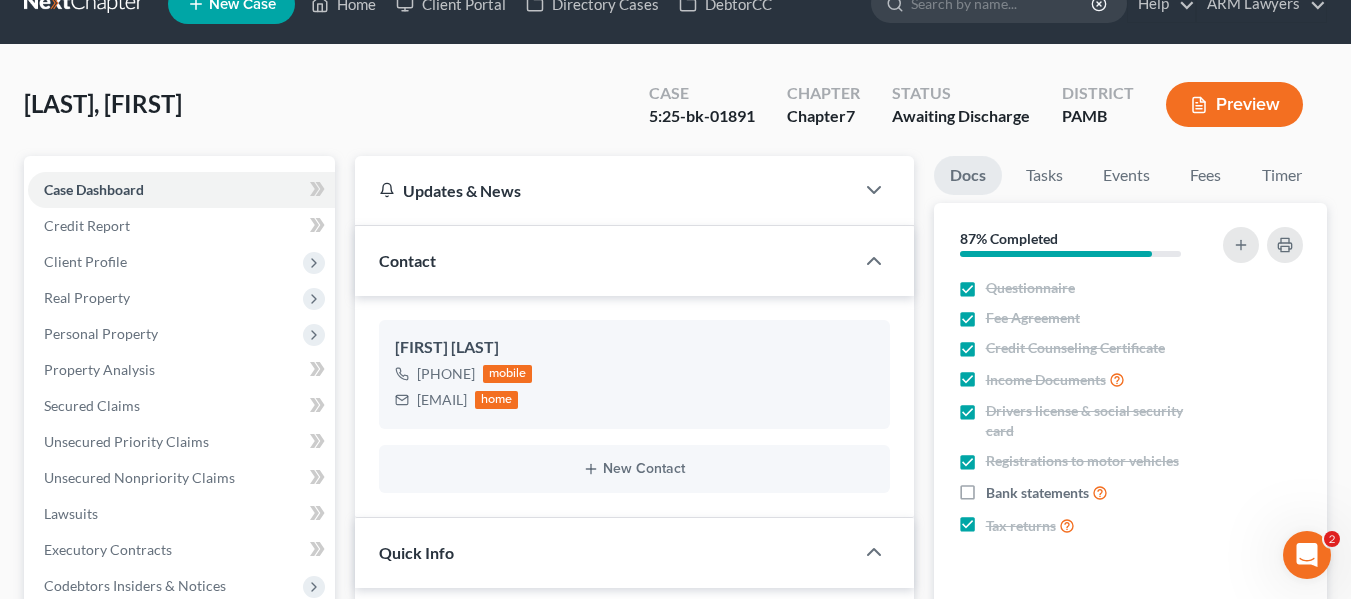 scroll, scrollTop: 0, scrollLeft: 0, axis: both 